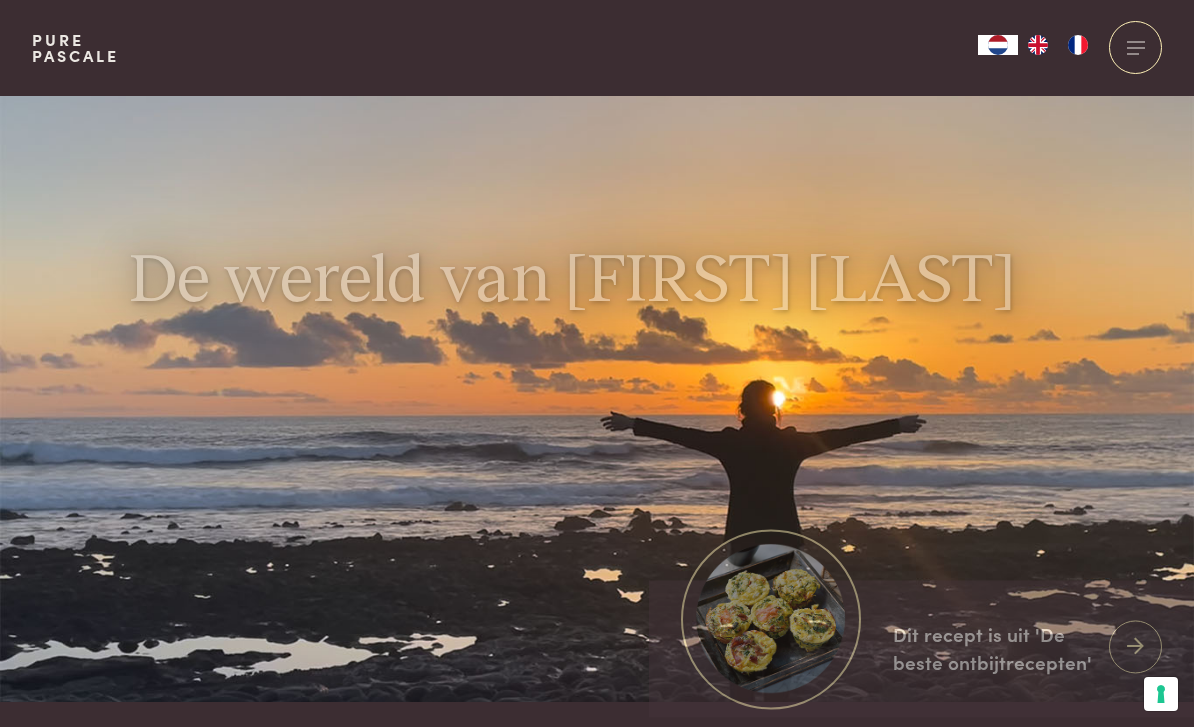 scroll, scrollTop: 0, scrollLeft: 0, axis: both 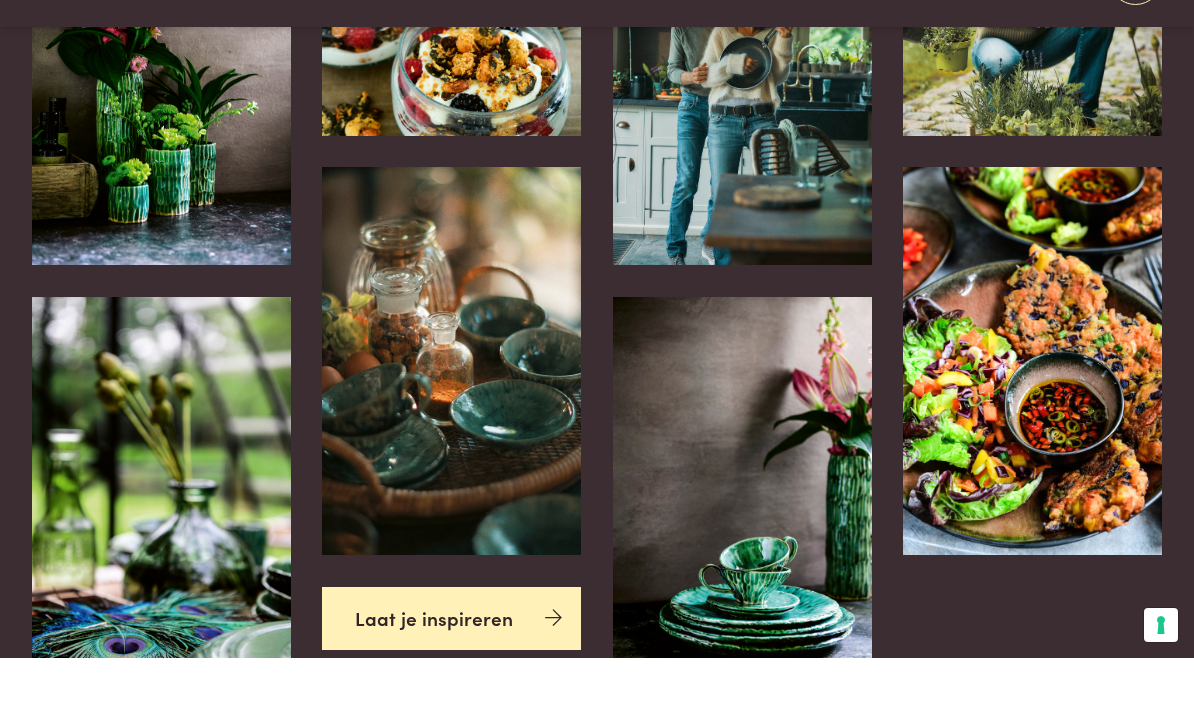 click at bounding box center [451, 75] 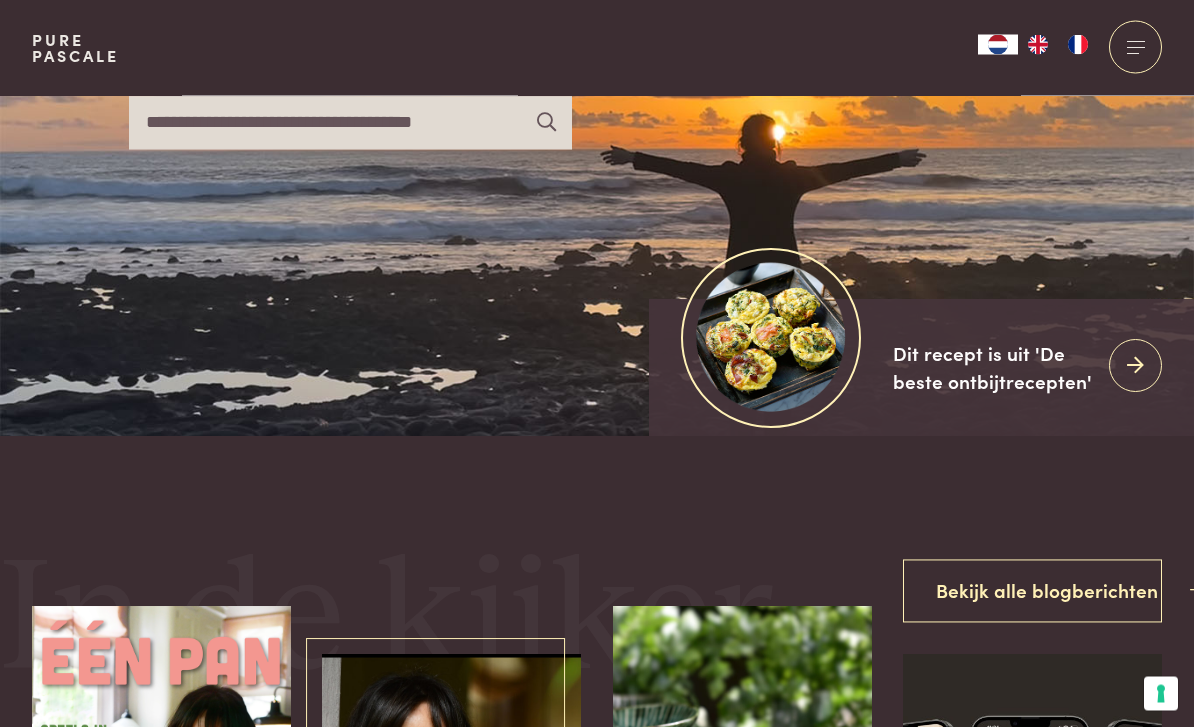scroll, scrollTop: 0, scrollLeft: 0, axis: both 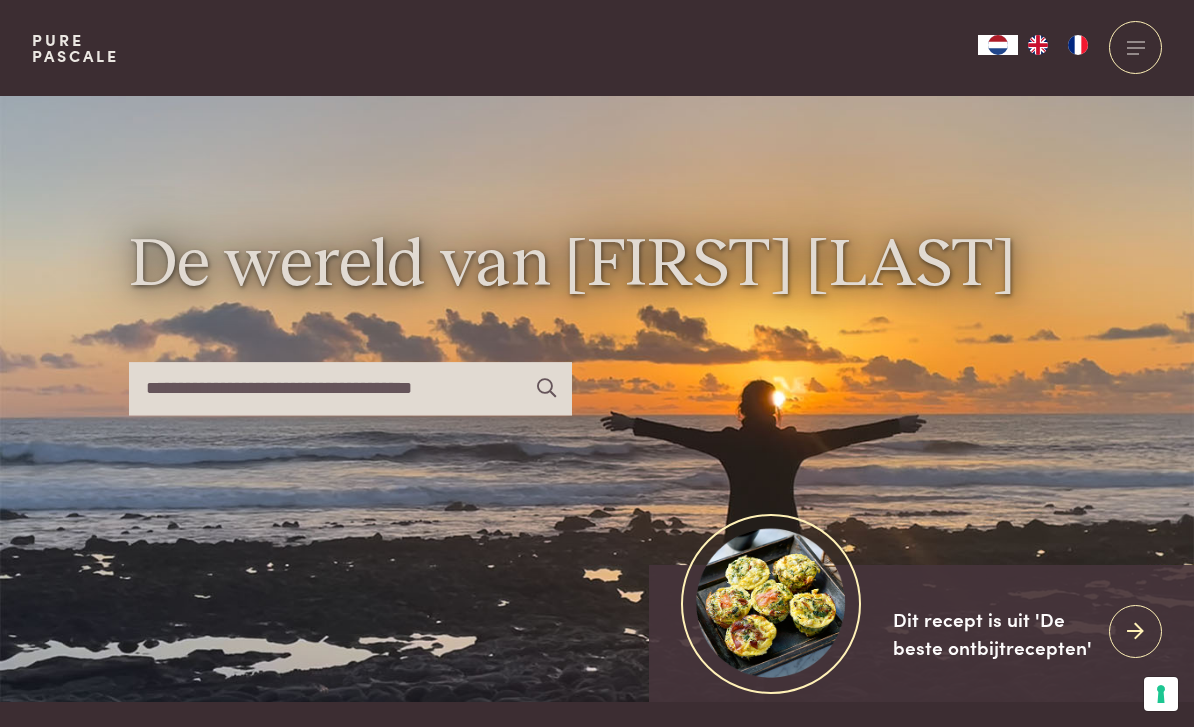 click at bounding box center (350, 388) 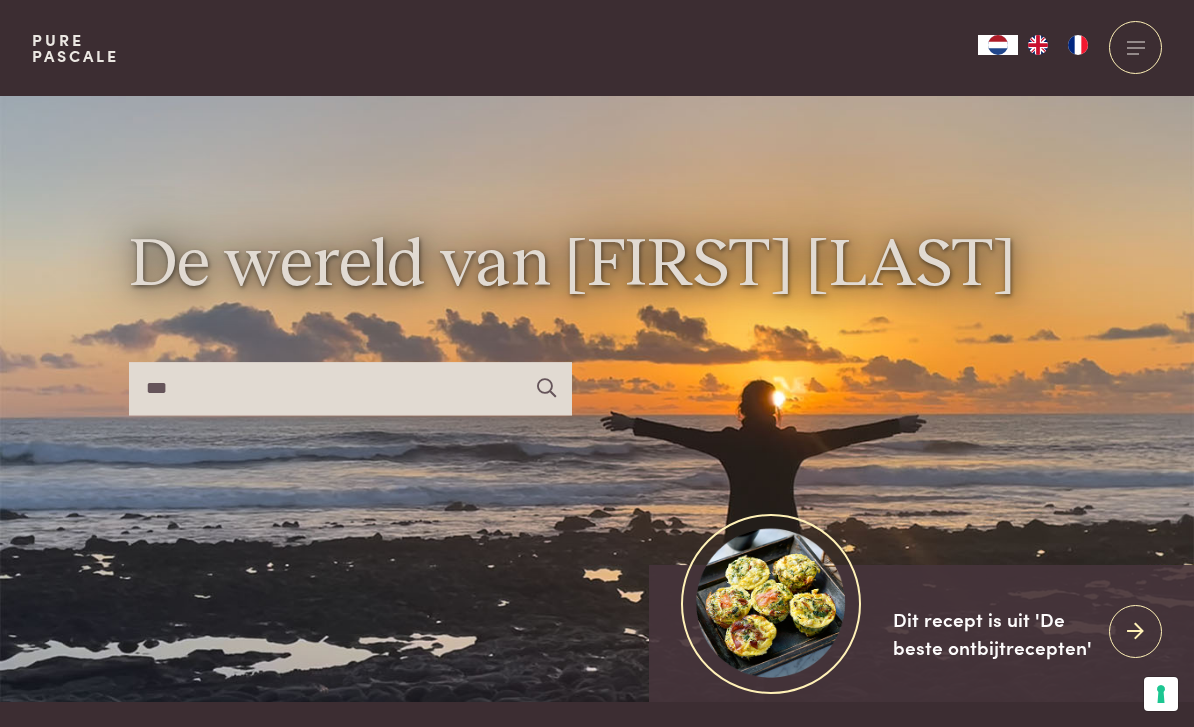 type on "***" 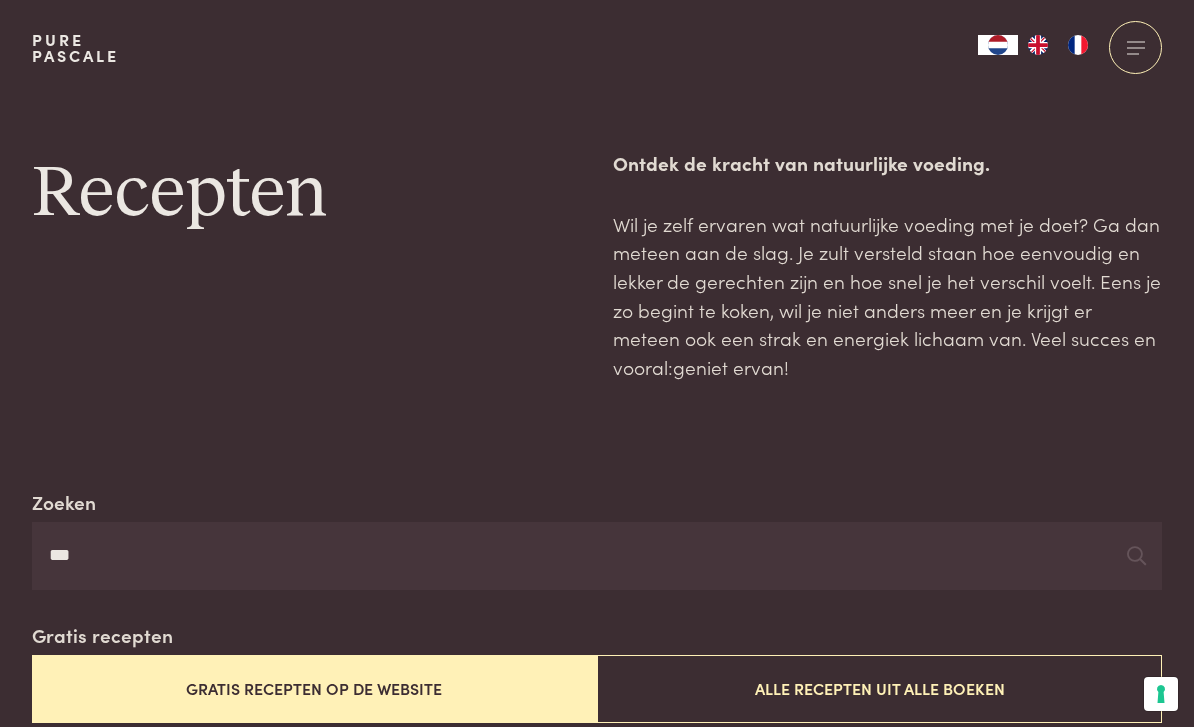 scroll, scrollTop: 0, scrollLeft: 0, axis: both 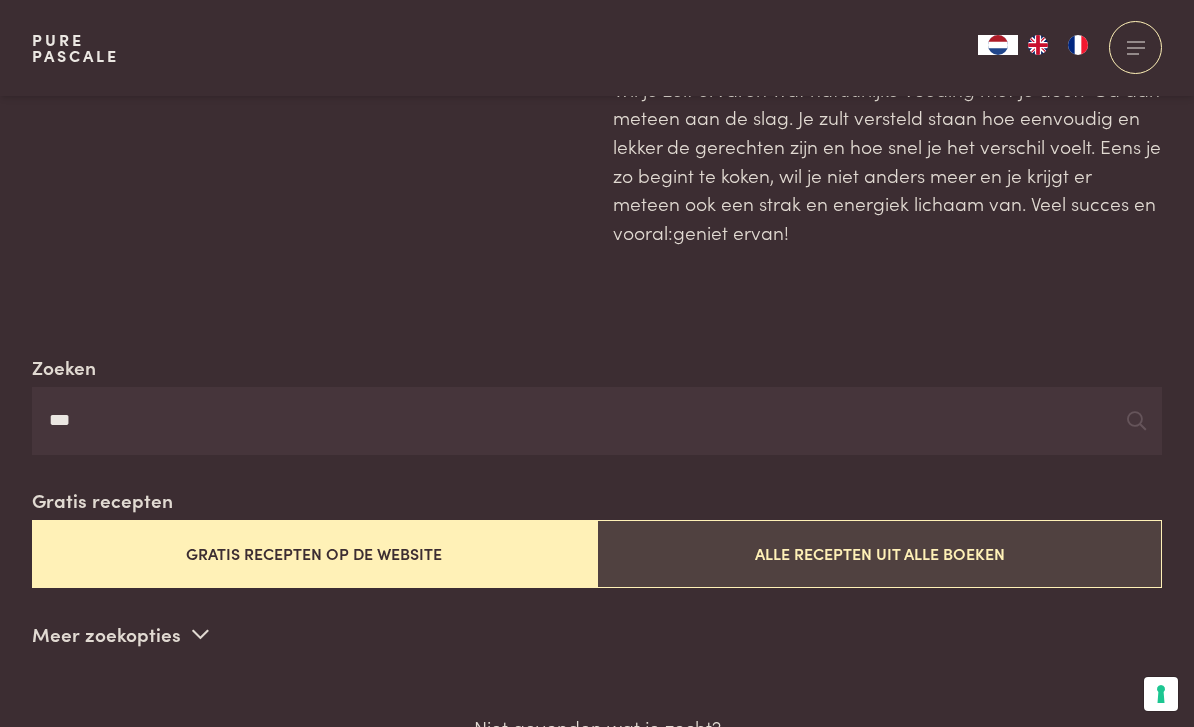 click on "Alle recepten uit alle boeken" at bounding box center [879, 553] 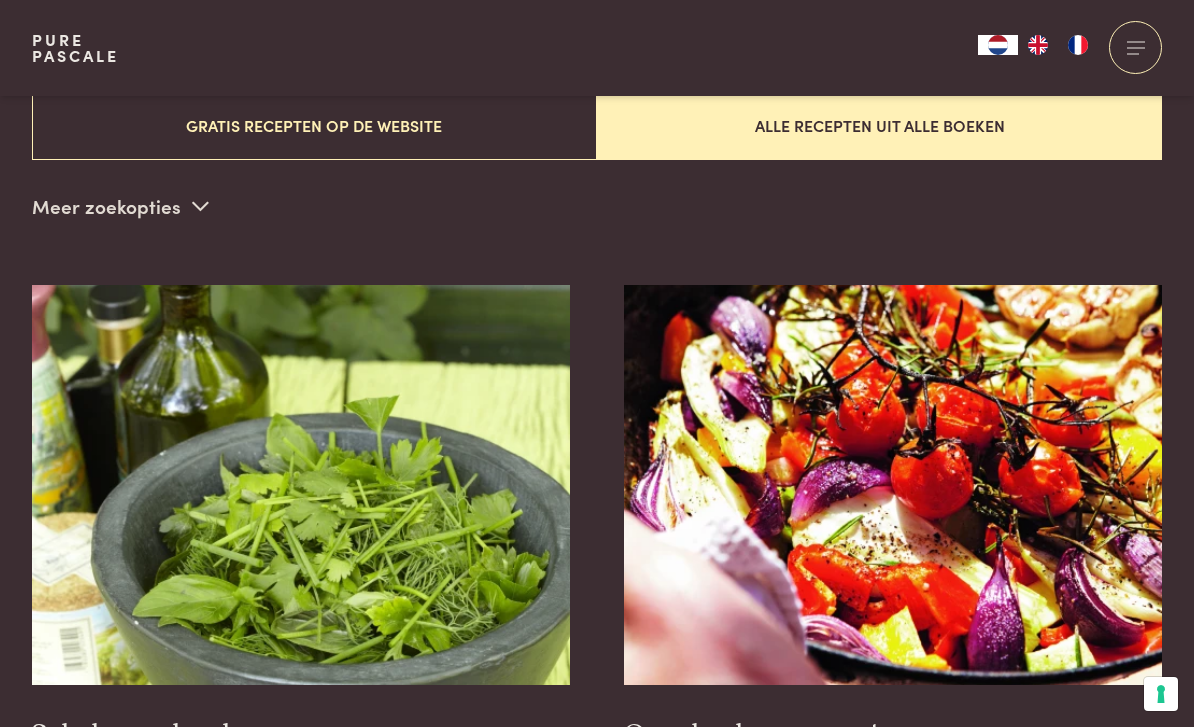 scroll, scrollTop: 556, scrollLeft: 0, axis: vertical 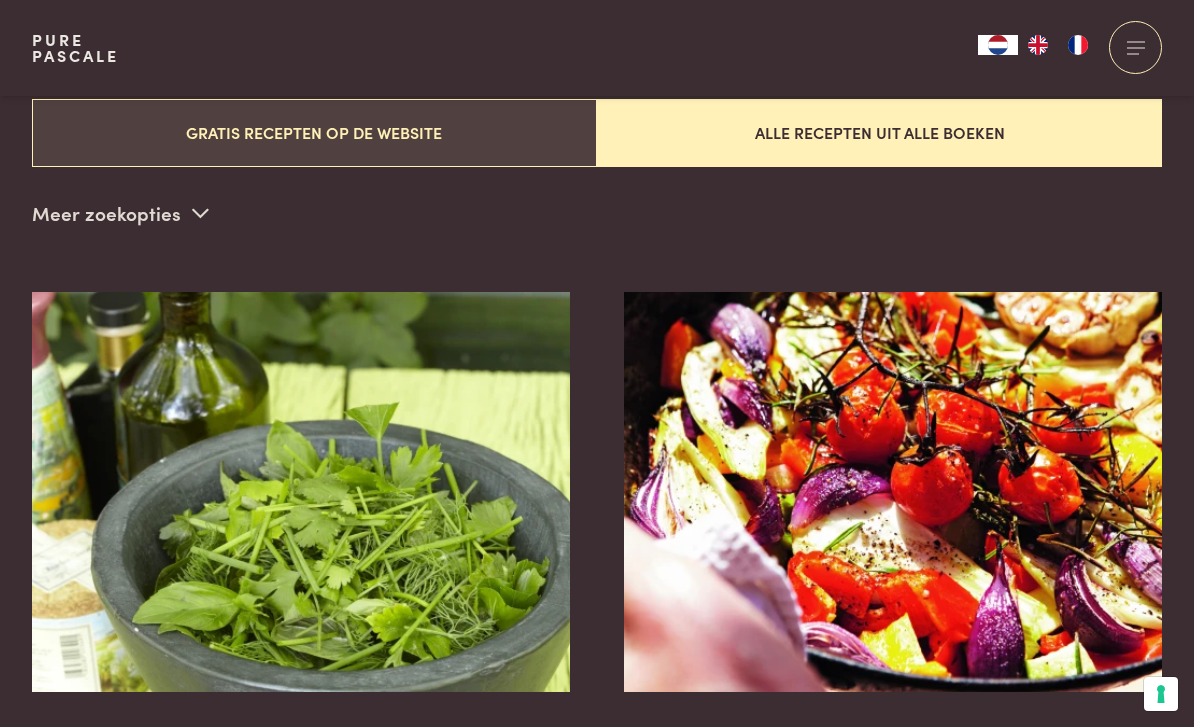 click on "Gratis recepten op de website" at bounding box center (314, 132) 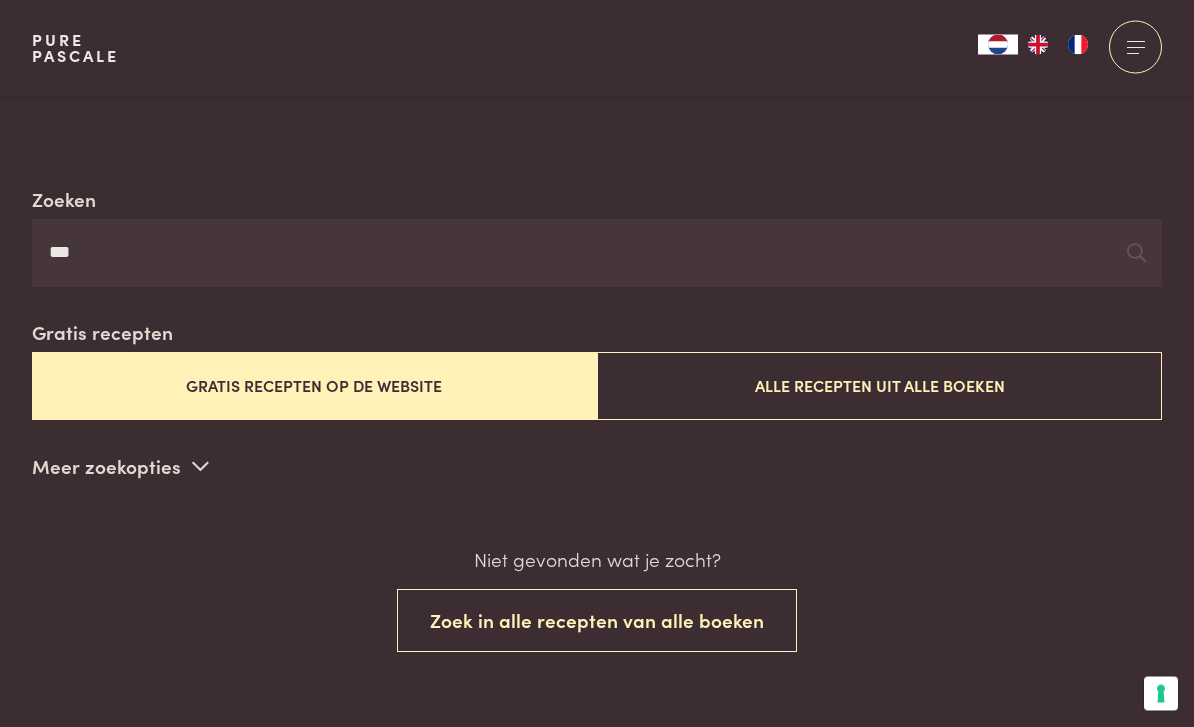 scroll, scrollTop: 300, scrollLeft: 0, axis: vertical 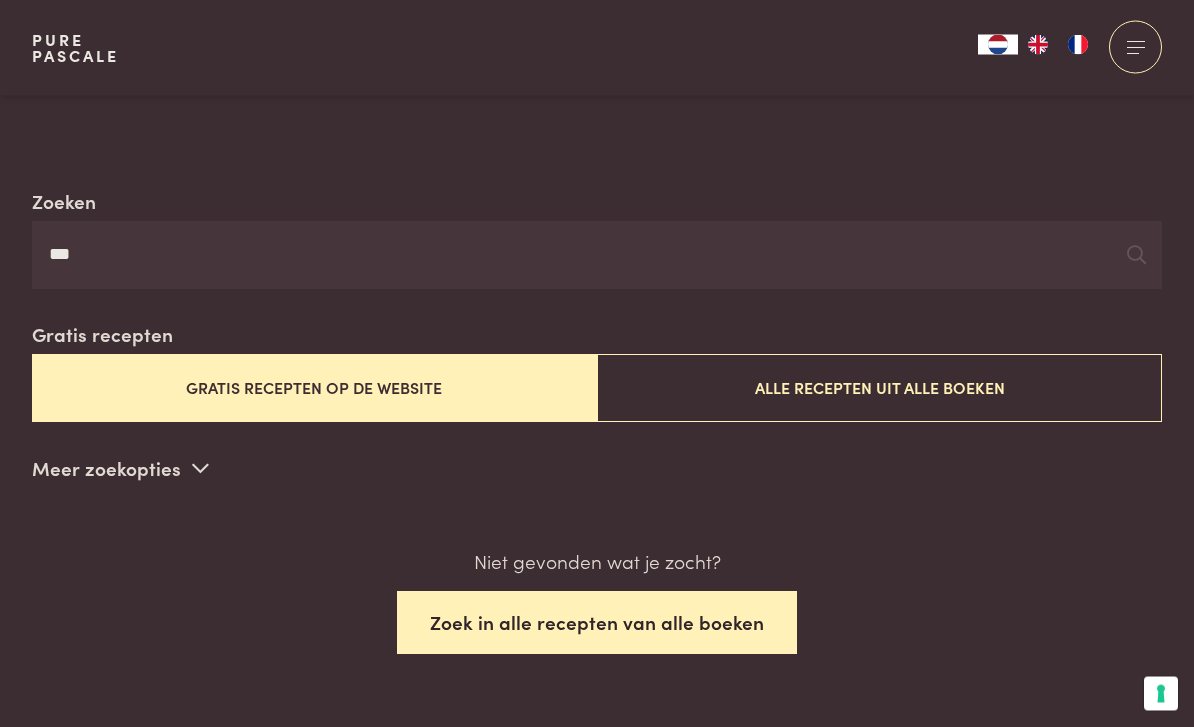 click on "Zoek in  alle recepten van alle boeken" at bounding box center [597, 623] 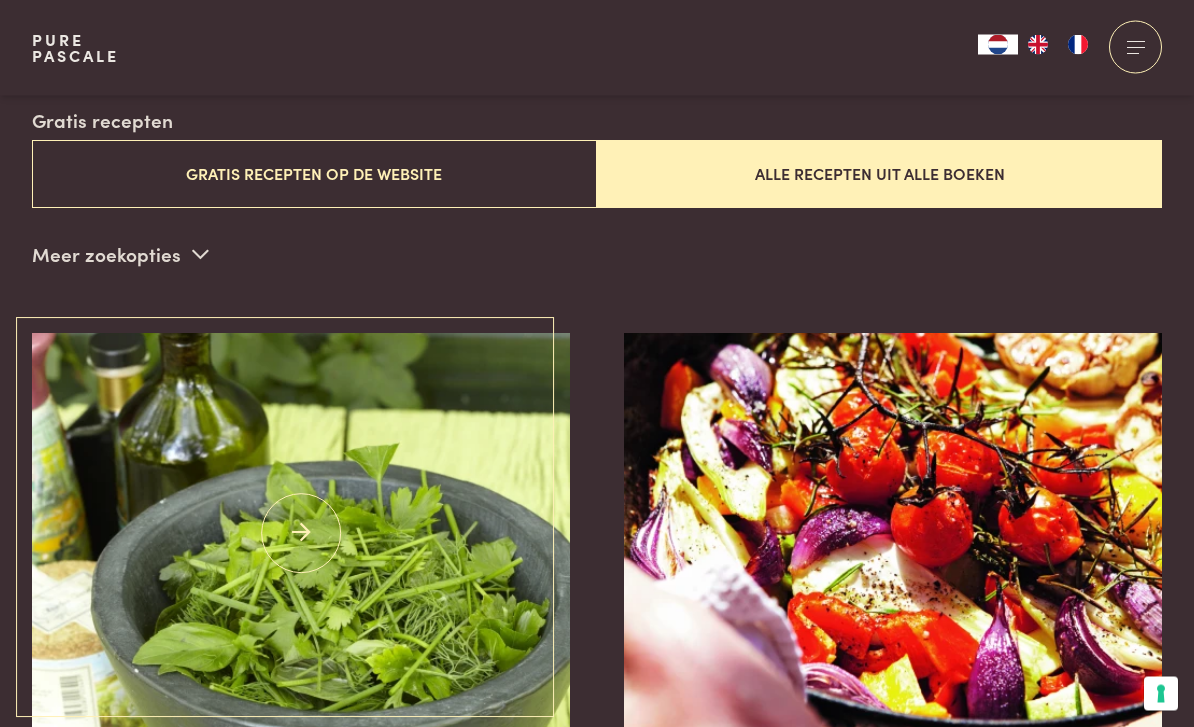 scroll, scrollTop: 516, scrollLeft: 0, axis: vertical 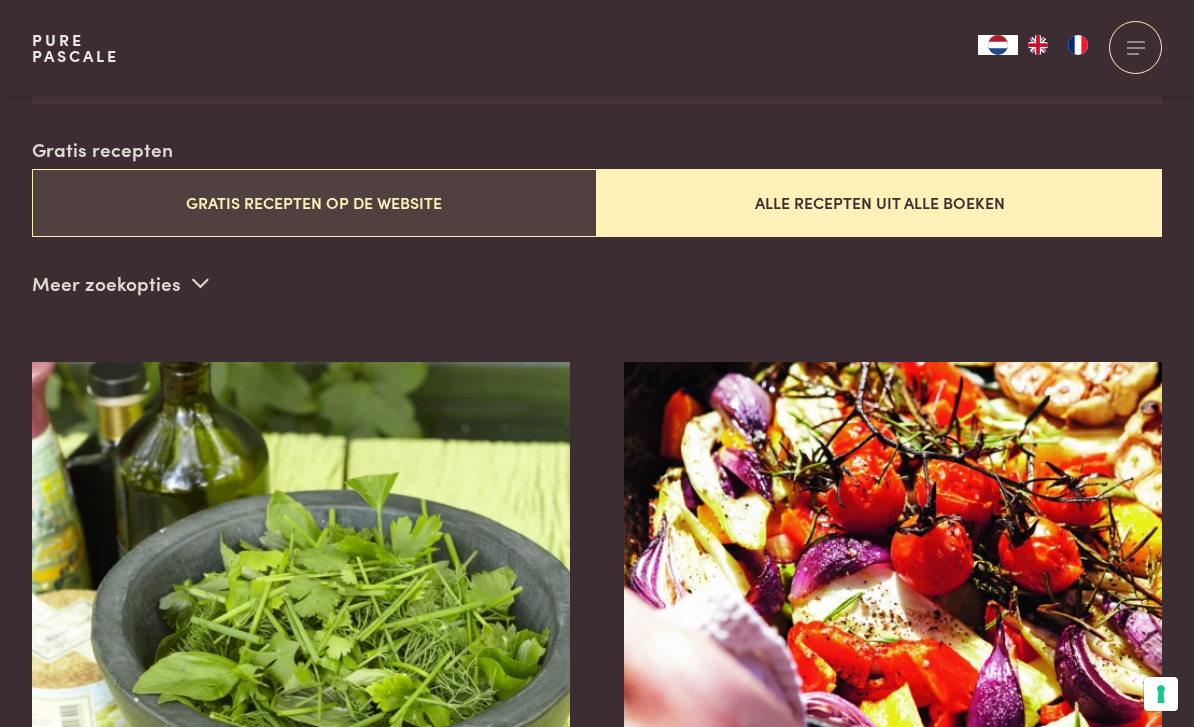 click on "Gratis recepten op de website" at bounding box center (314, 202) 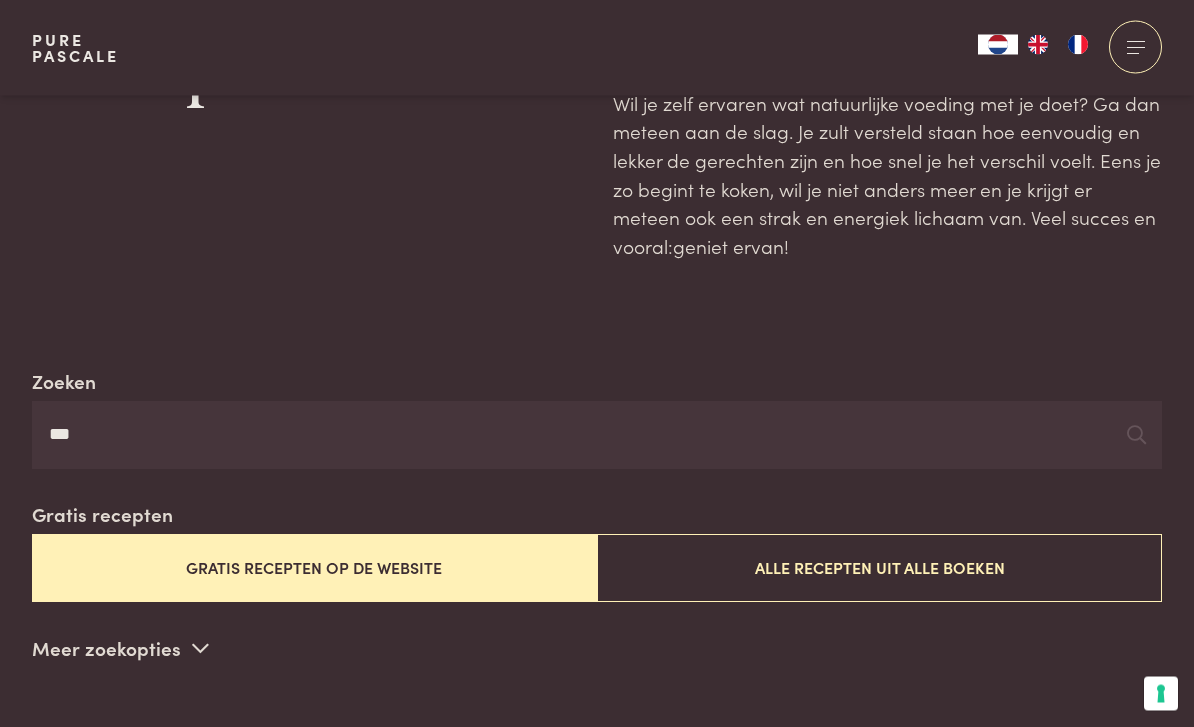 scroll, scrollTop: 126, scrollLeft: 0, axis: vertical 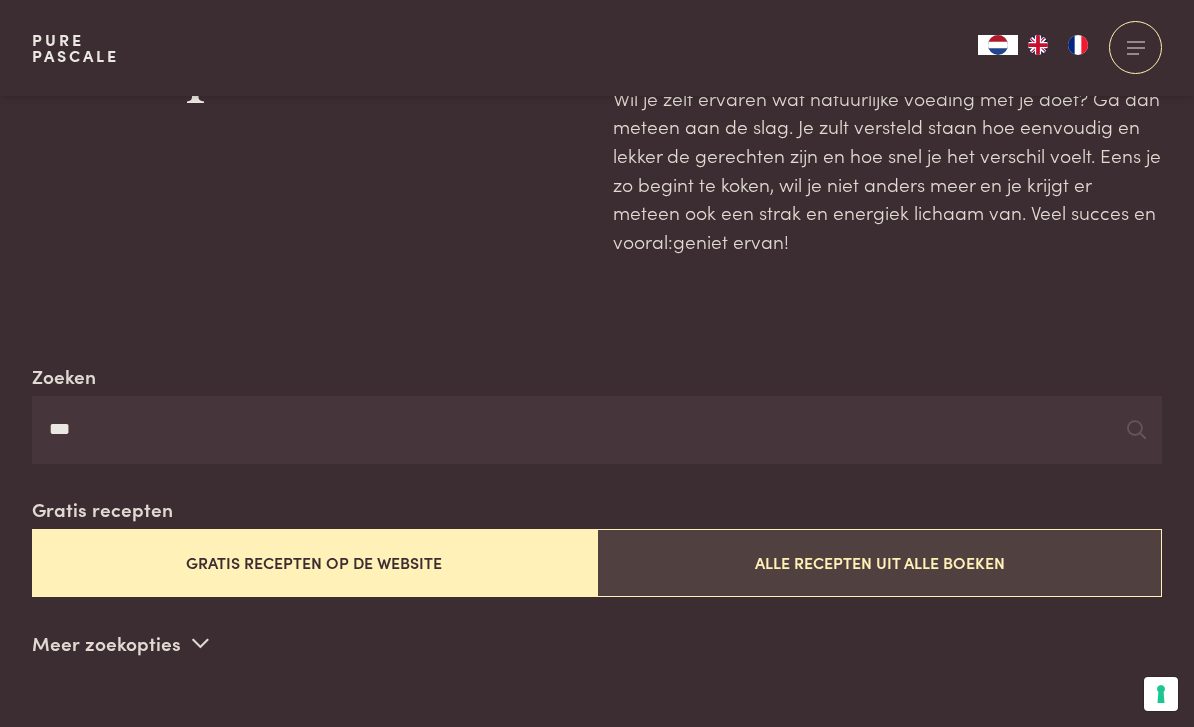 click on "Alle recepten uit alle boeken" at bounding box center (879, 562) 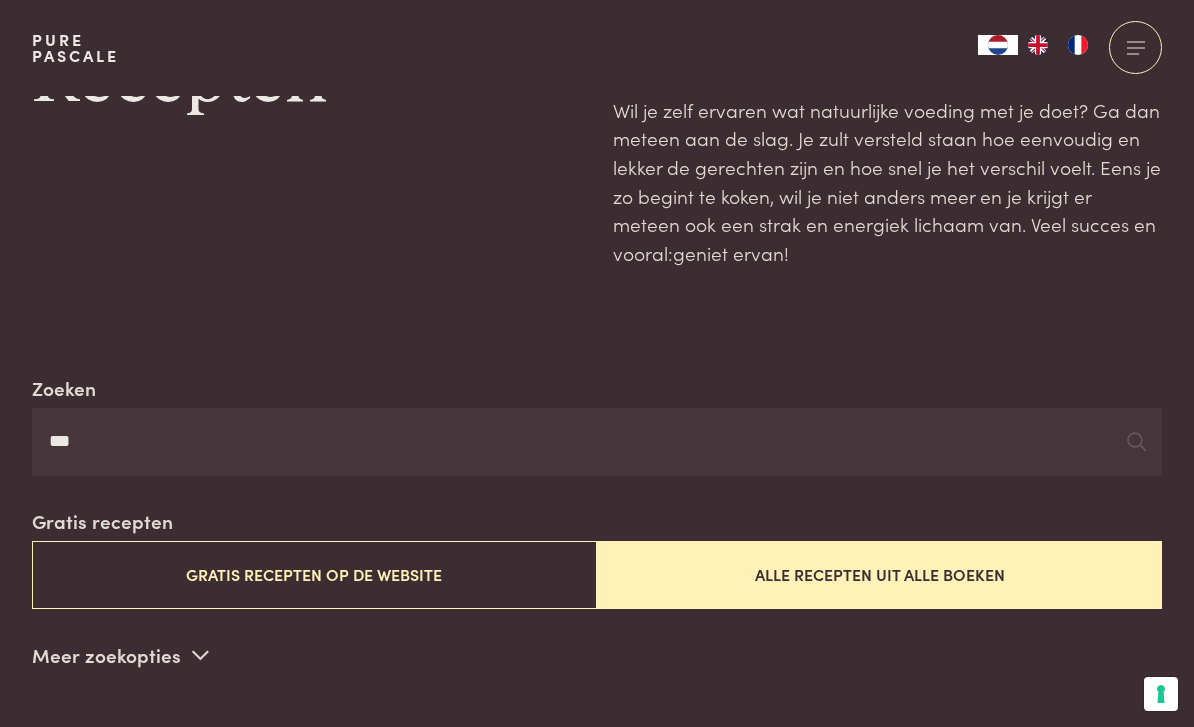 scroll, scrollTop: 0, scrollLeft: 0, axis: both 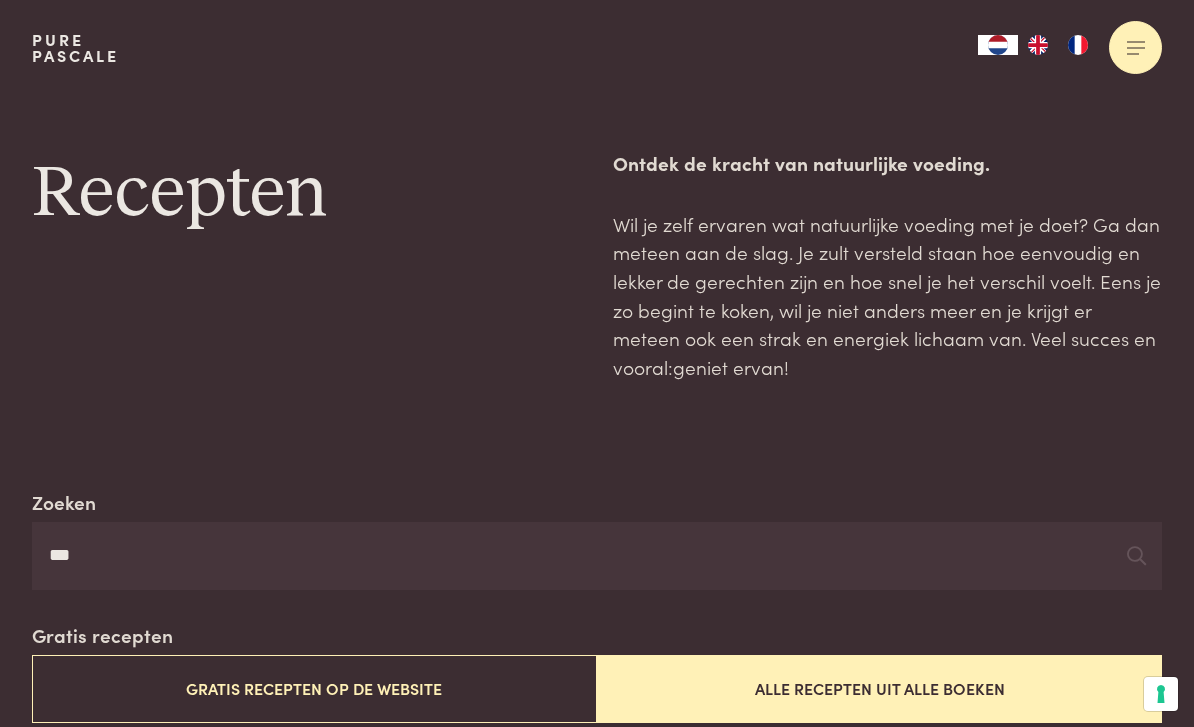 click at bounding box center (1135, 47) 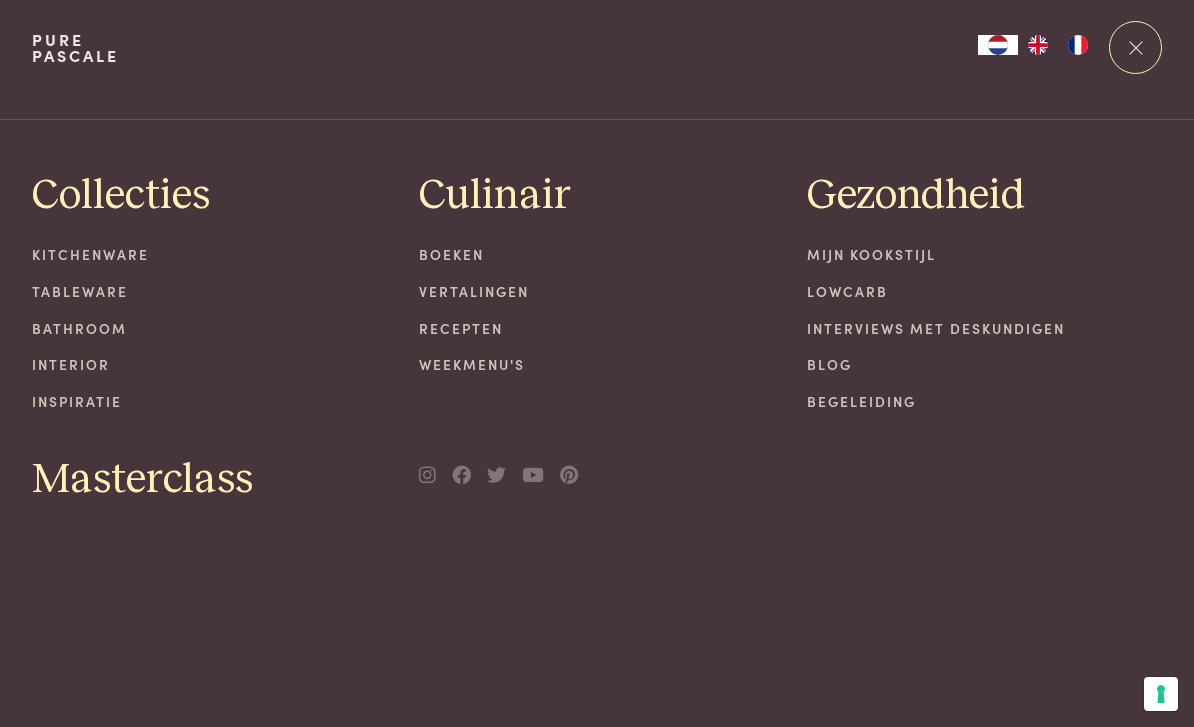 click on "Recepten" at bounding box center [597, 328] 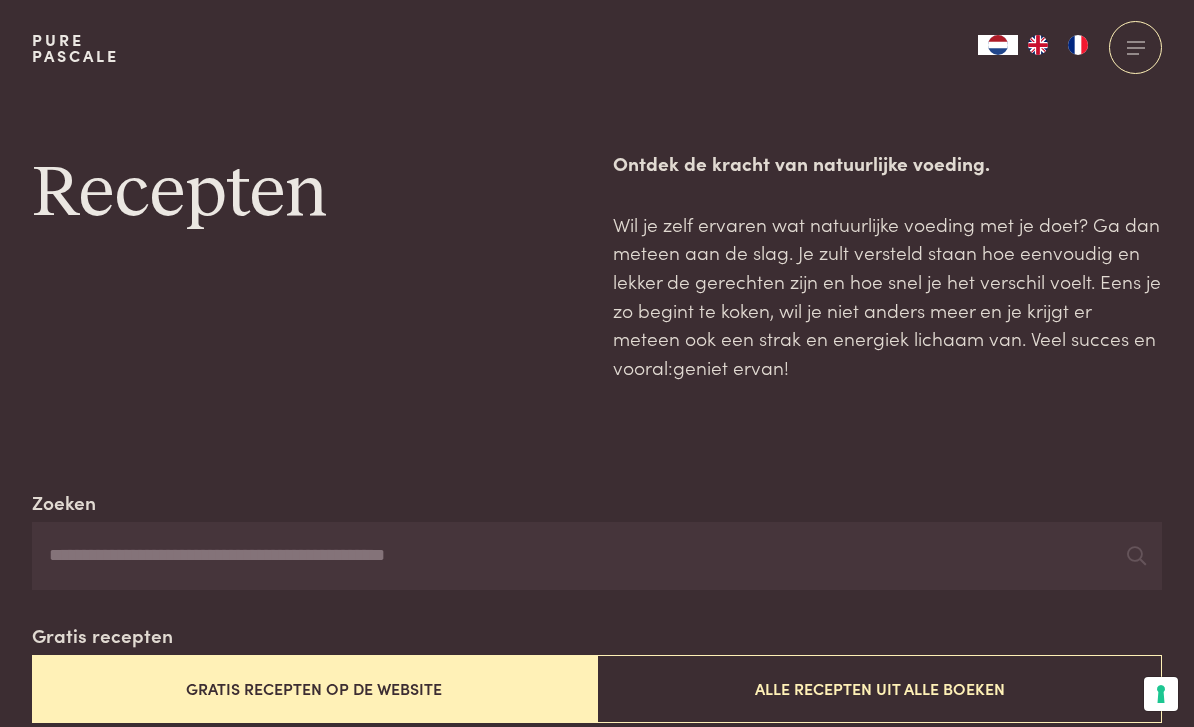 scroll, scrollTop: 0, scrollLeft: 0, axis: both 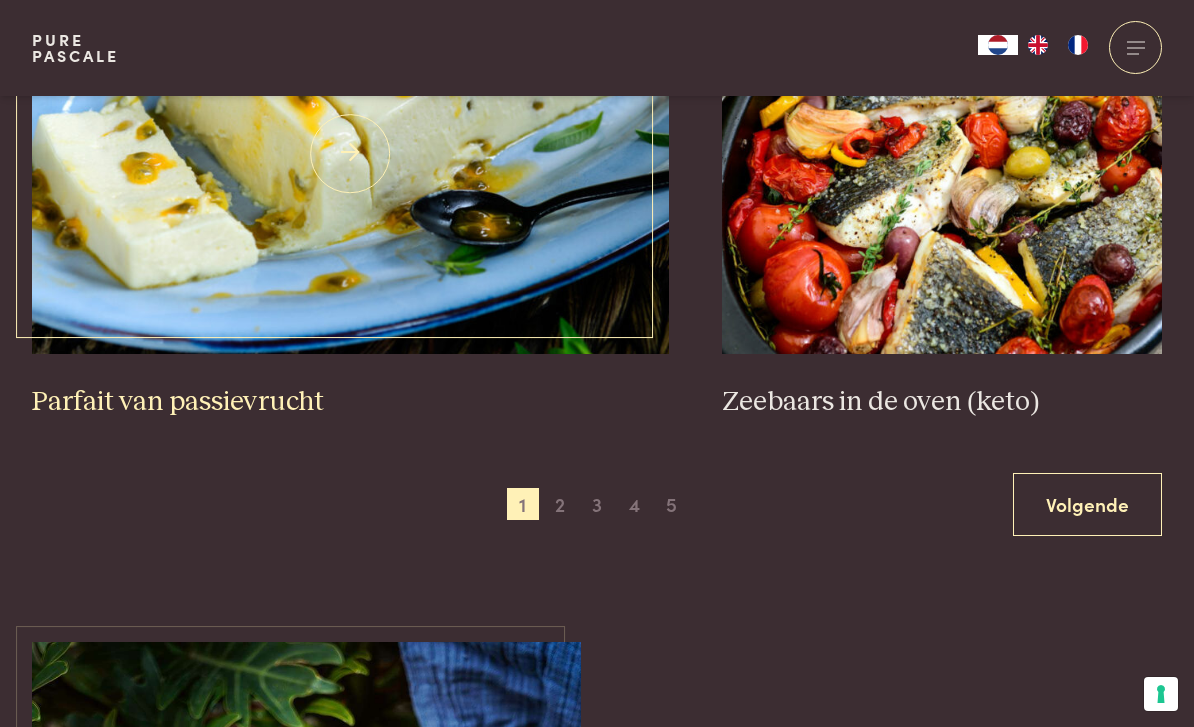 click on "Parfait van passievrucht" at bounding box center [350, 402] 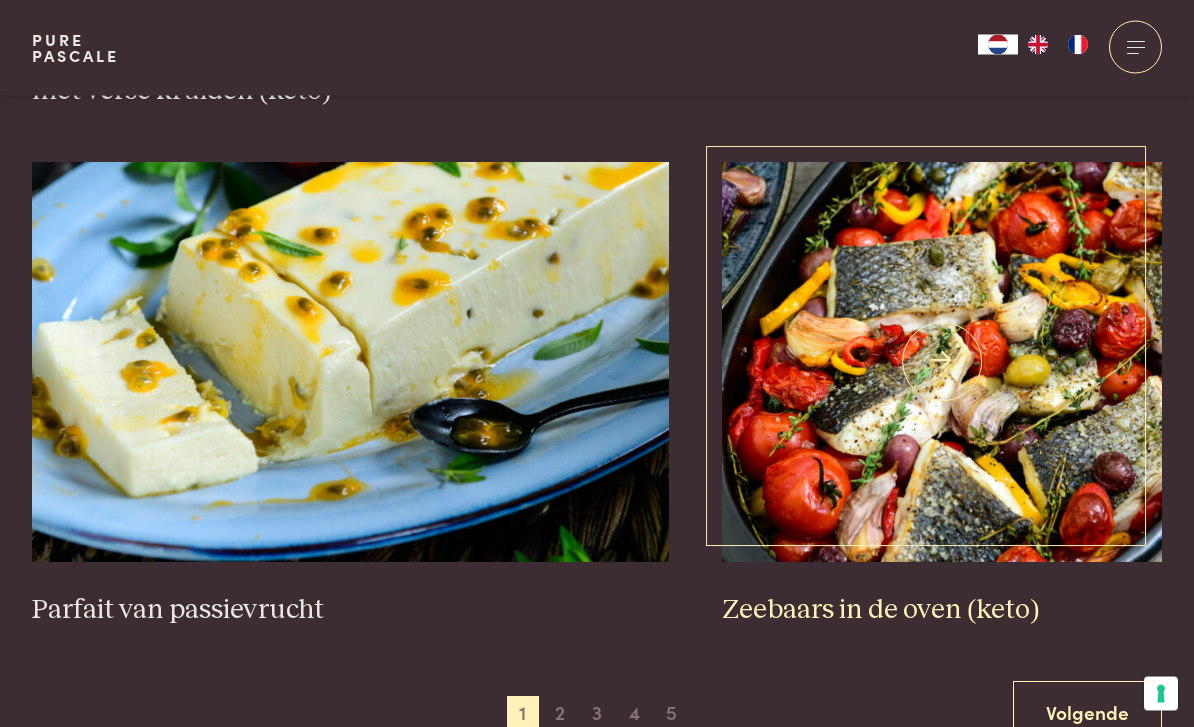 scroll, scrollTop: 3347, scrollLeft: 0, axis: vertical 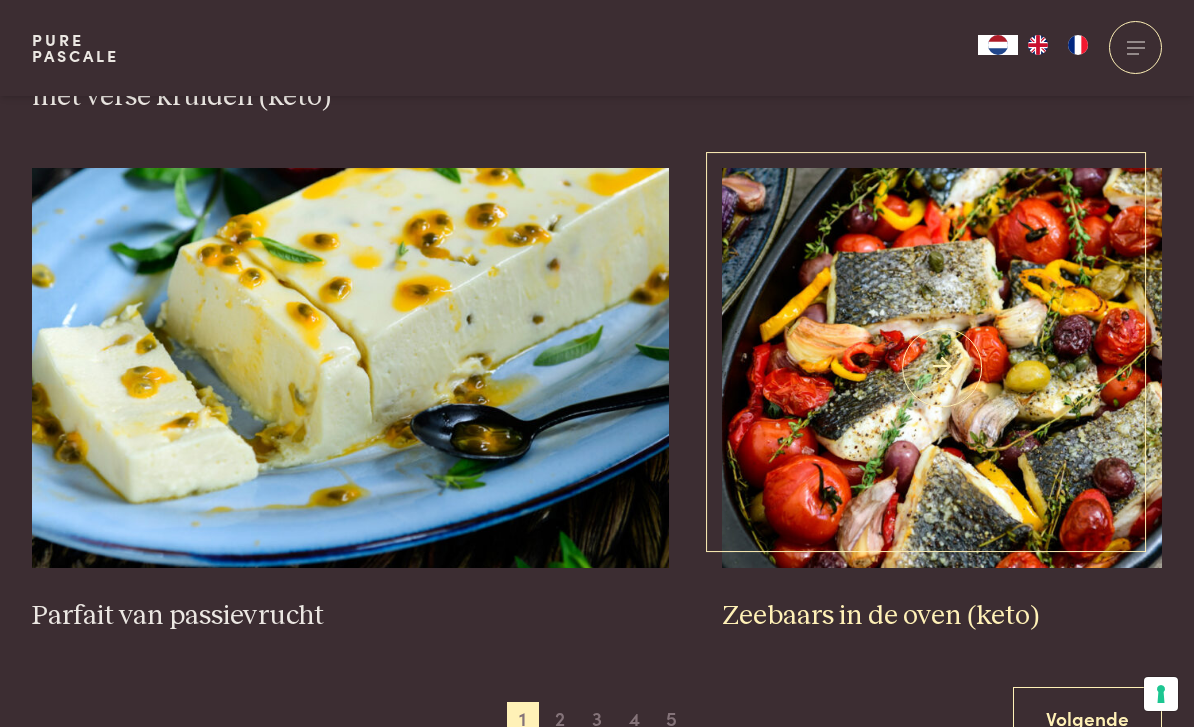 click at bounding box center (942, 368) 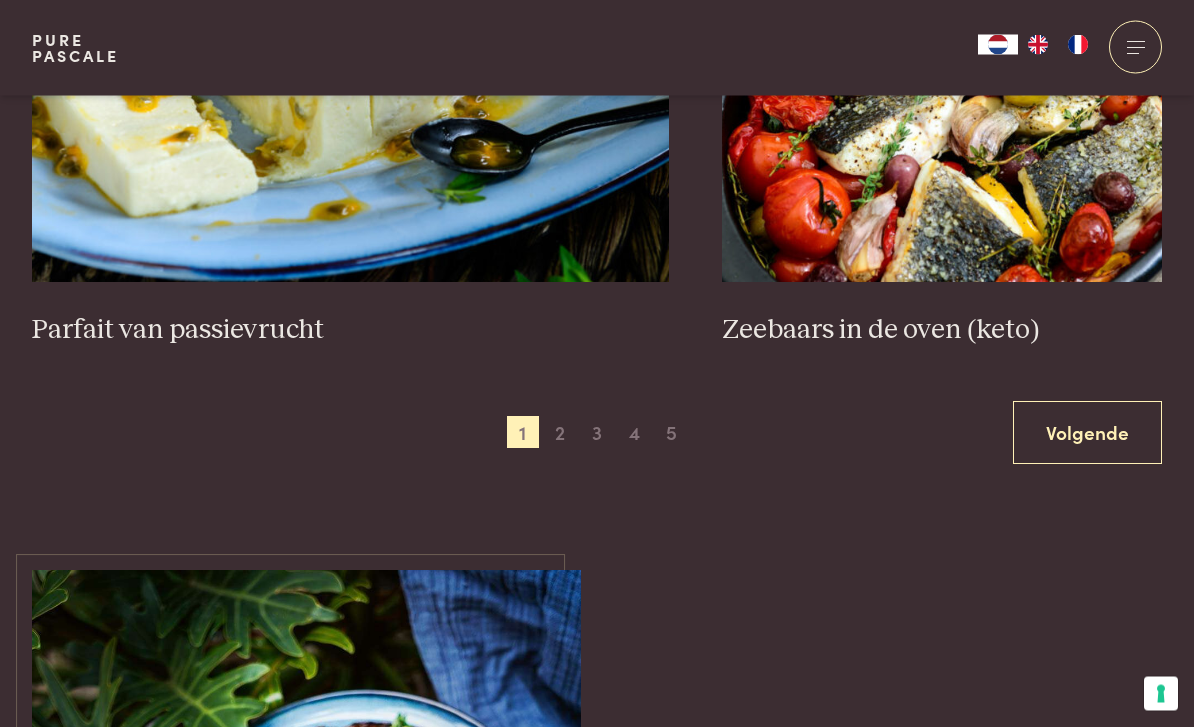 scroll, scrollTop: 3633, scrollLeft: 0, axis: vertical 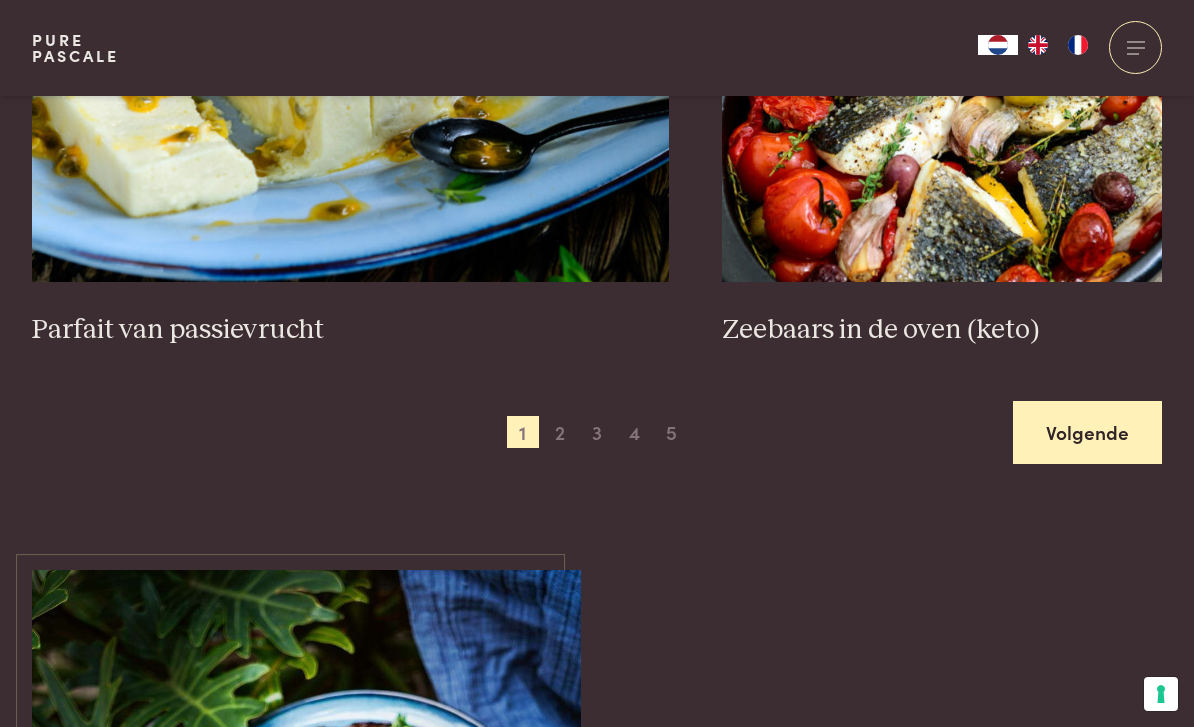 click on "Volgende" at bounding box center [1087, 432] 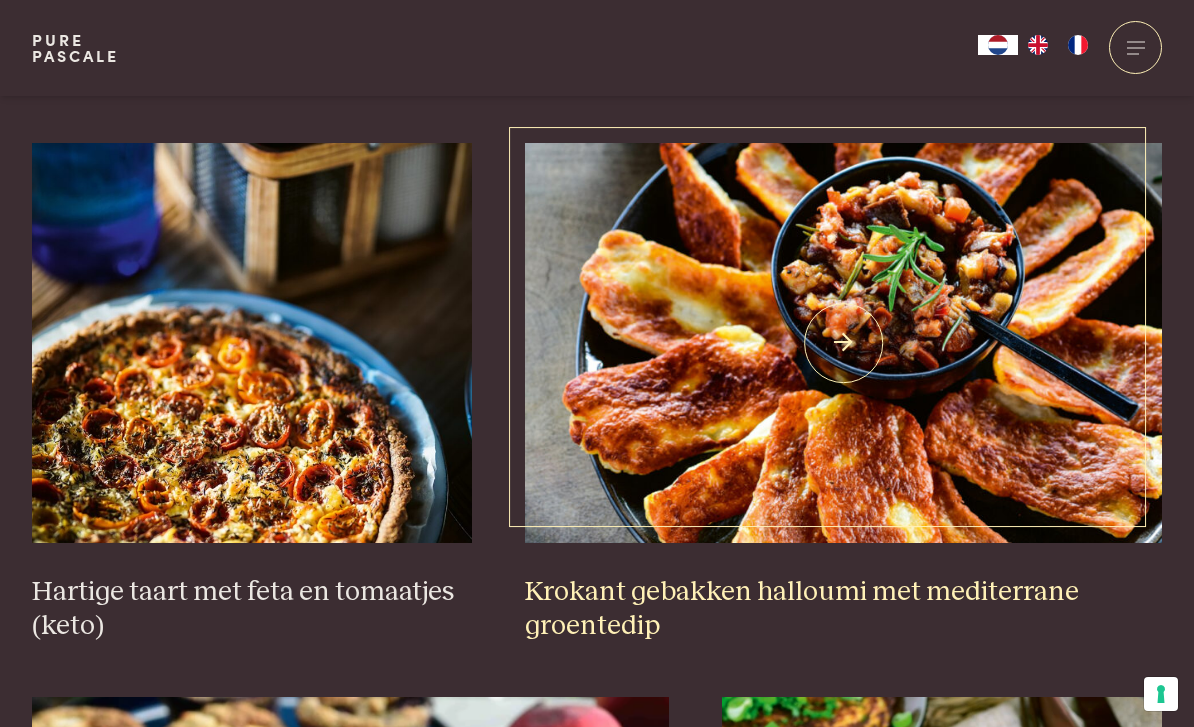 scroll, scrollTop: 1256, scrollLeft: 0, axis: vertical 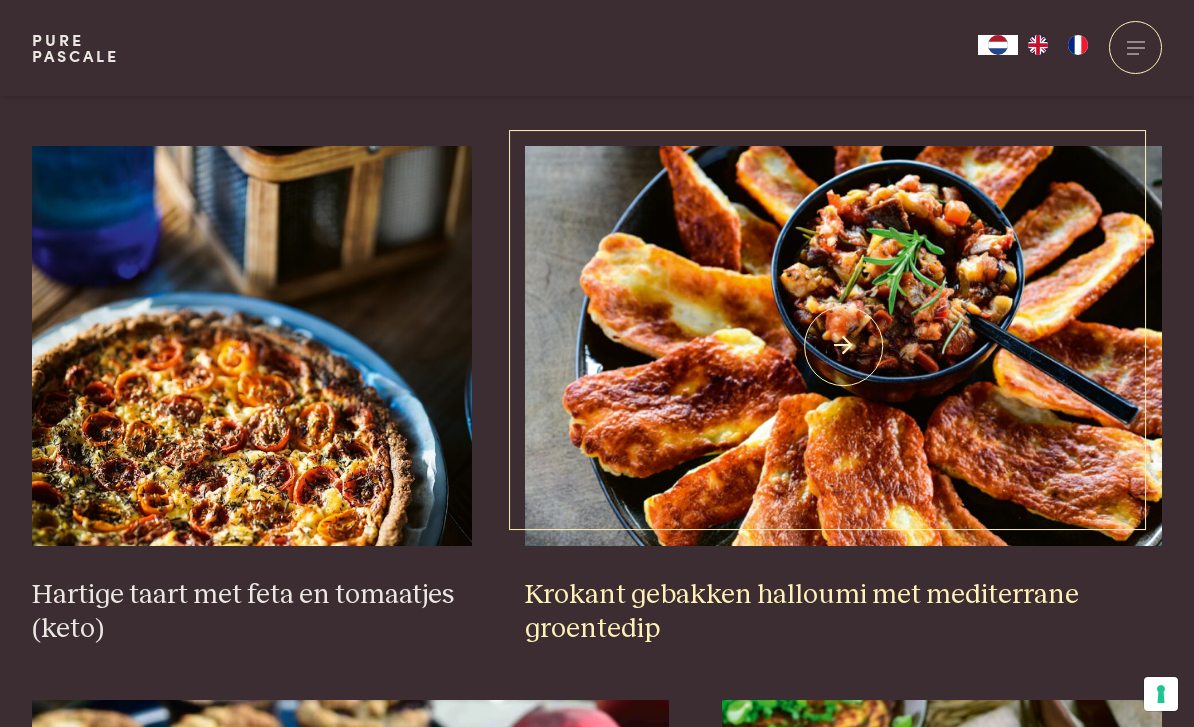 click on "Krokant gebakken halloumi met mediterrane groentedip" at bounding box center [843, 612] 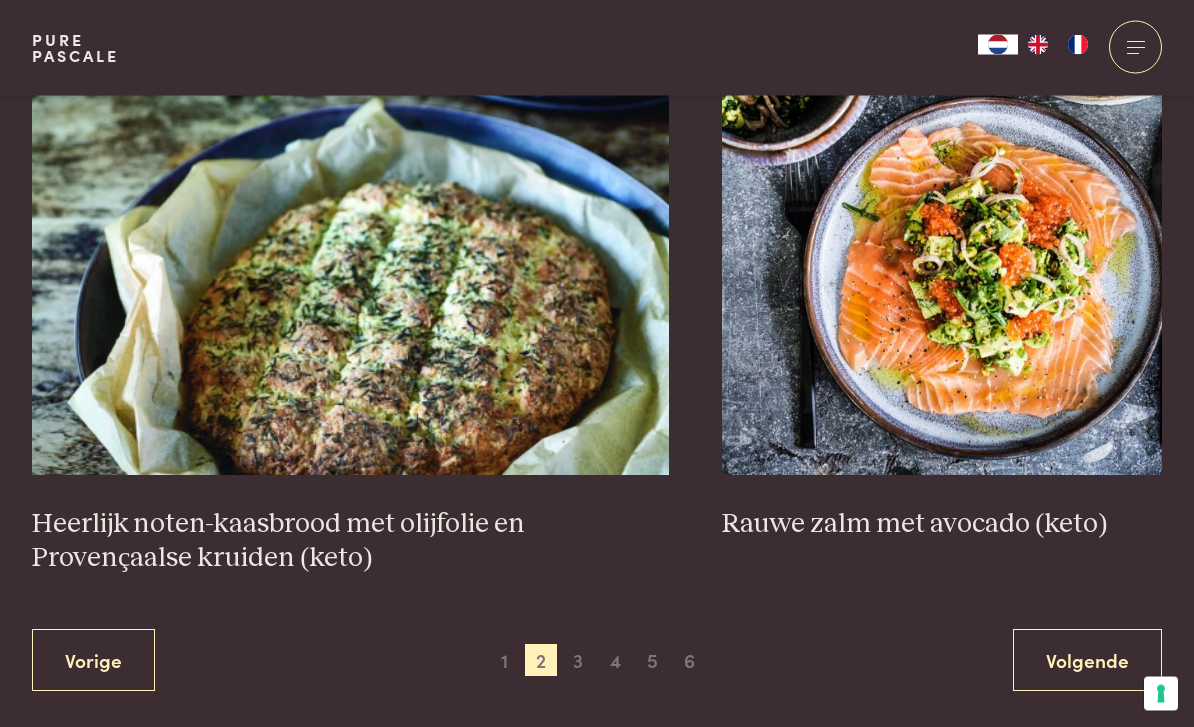 scroll, scrollTop: 3509, scrollLeft: 0, axis: vertical 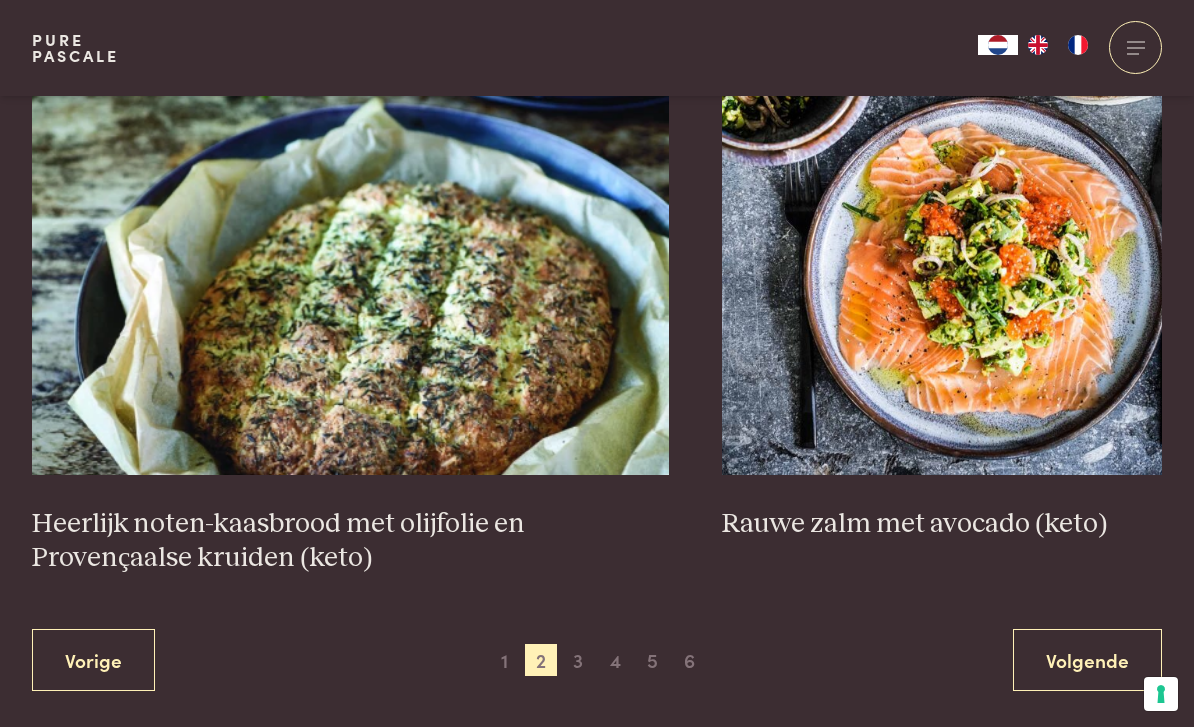 click on "Volgende" at bounding box center (1087, 660) 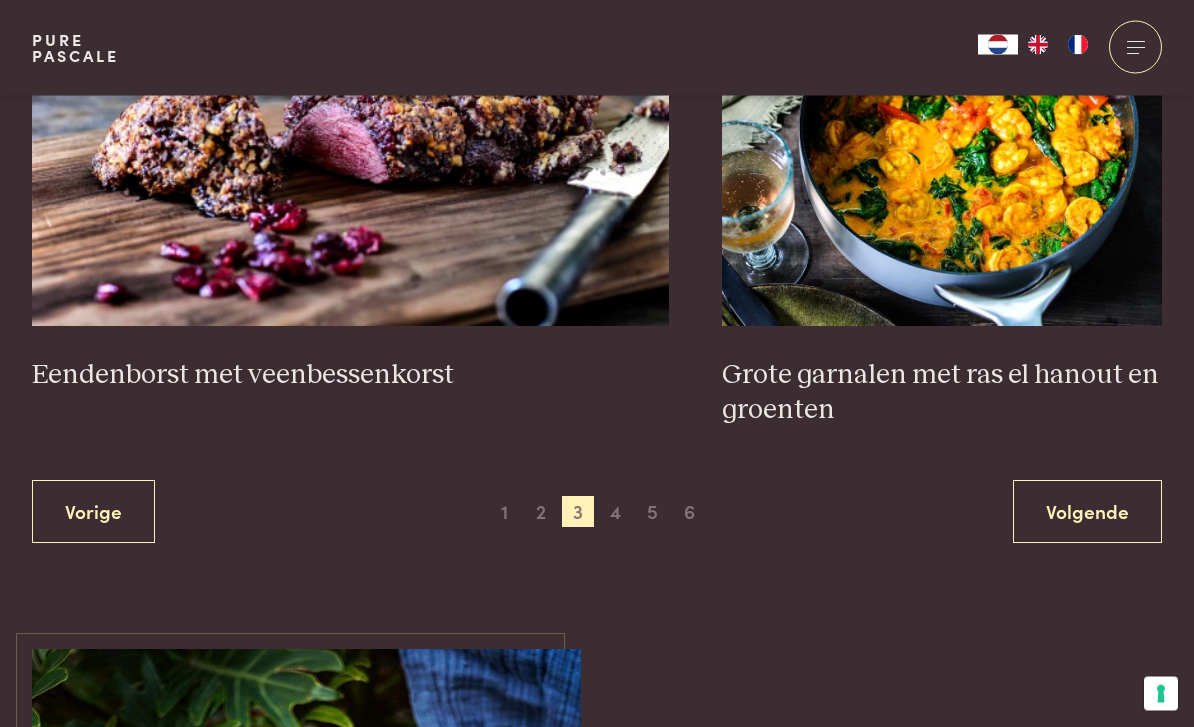 scroll, scrollTop: 3692, scrollLeft: 0, axis: vertical 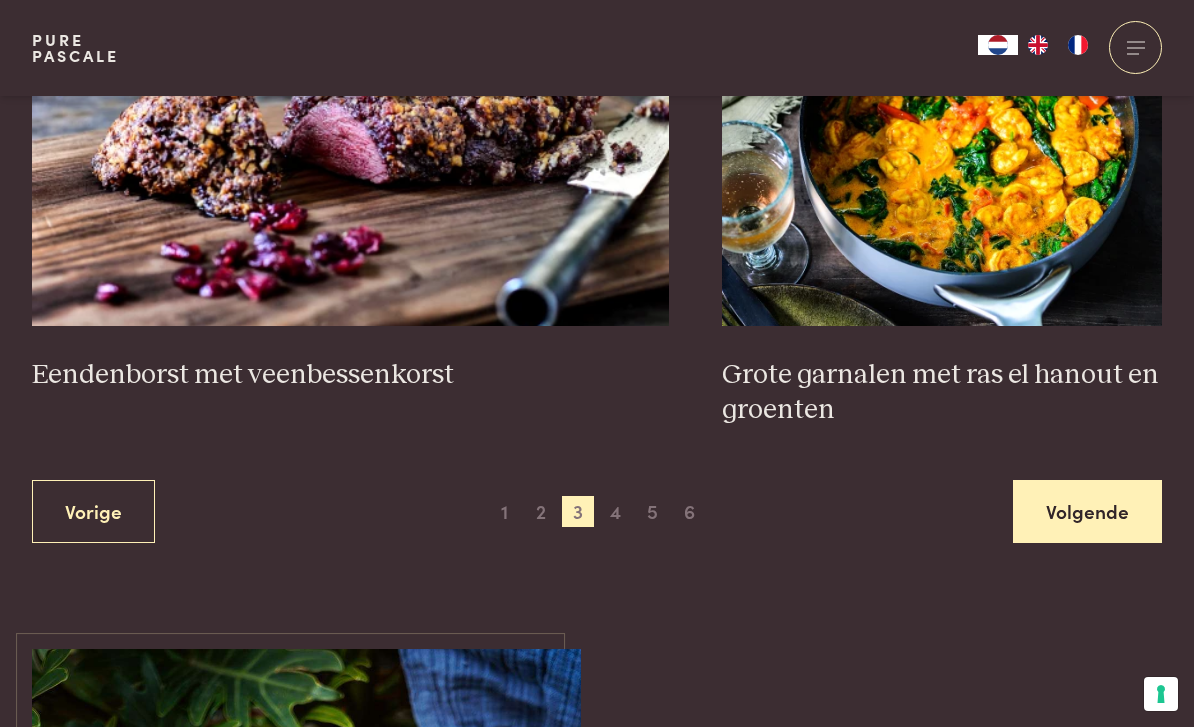click on "Volgende" at bounding box center (1087, 511) 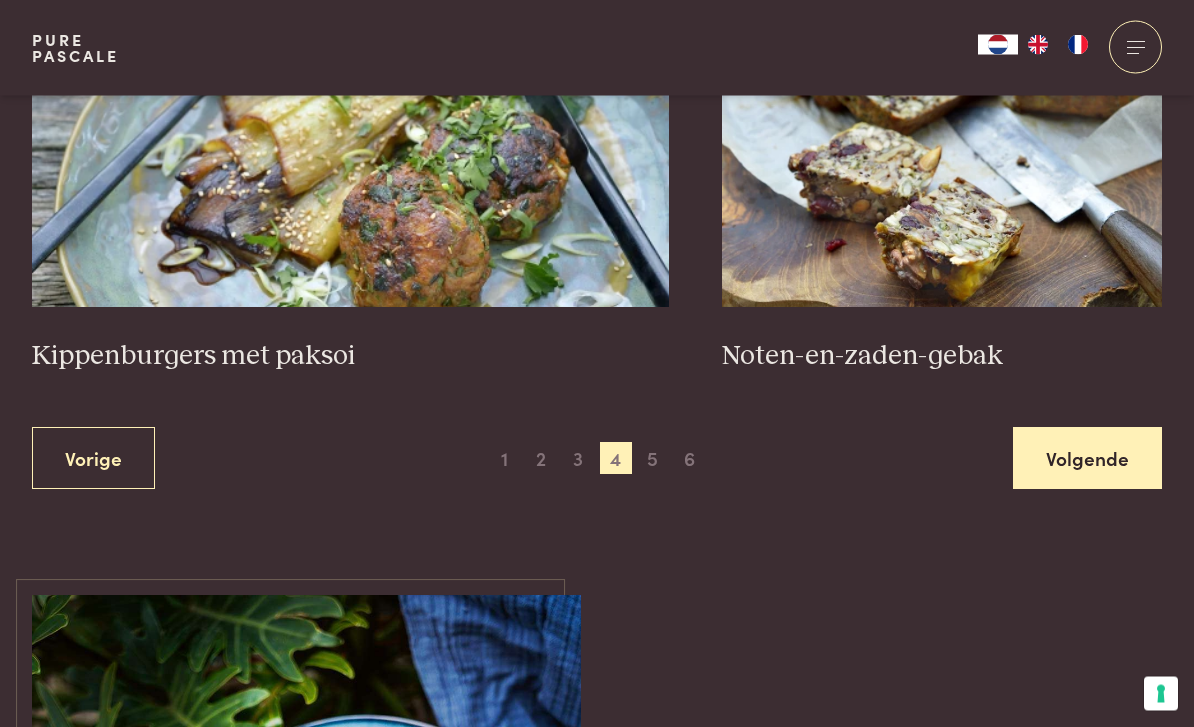 scroll, scrollTop: 3625, scrollLeft: 0, axis: vertical 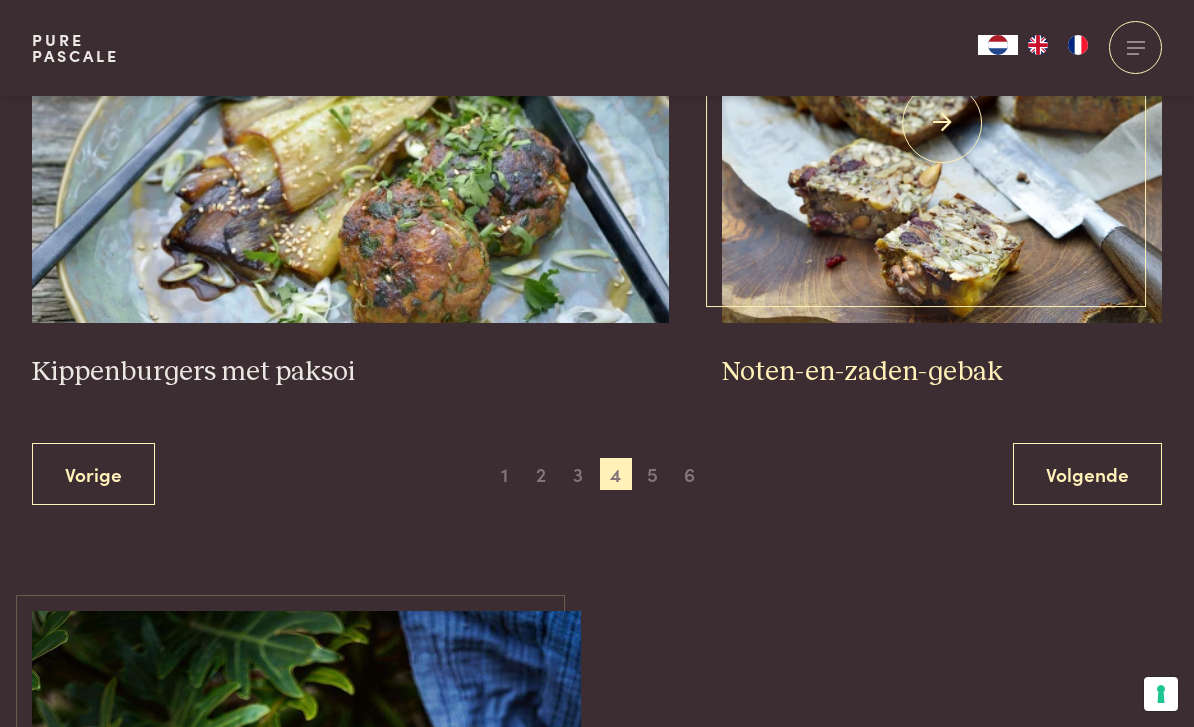 click on "Noten-en-zaden-gebak" at bounding box center [942, 372] 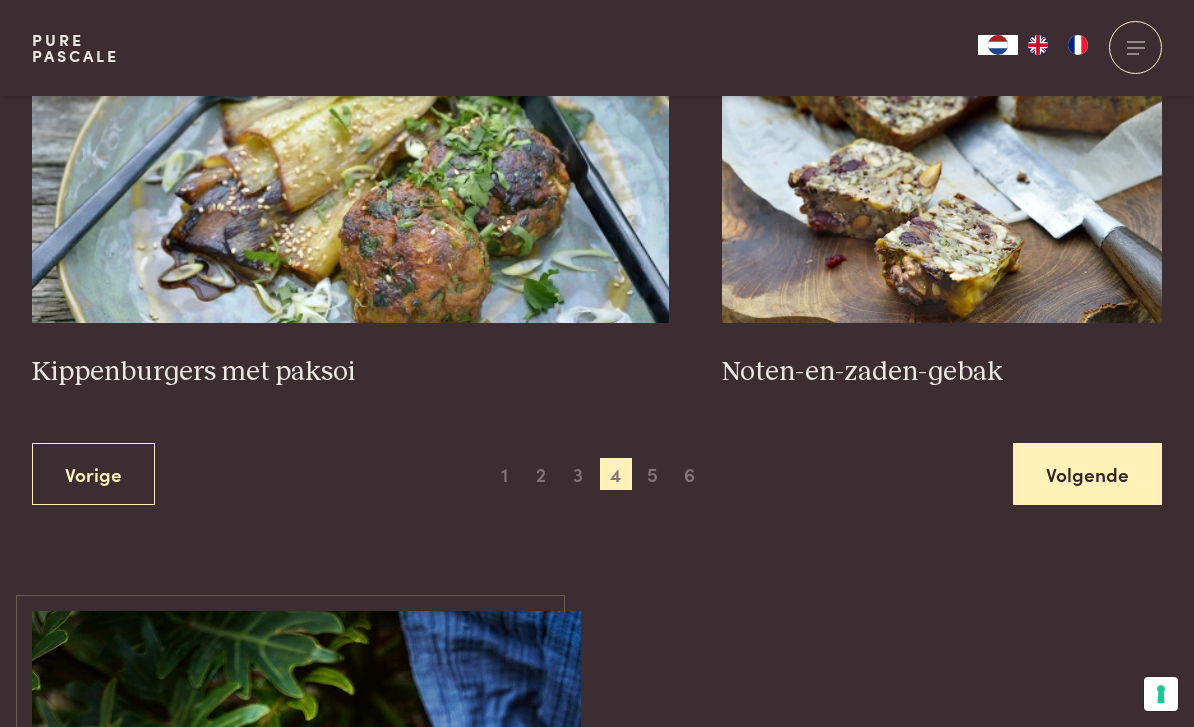 click on "Volgende" at bounding box center [1087, 474] 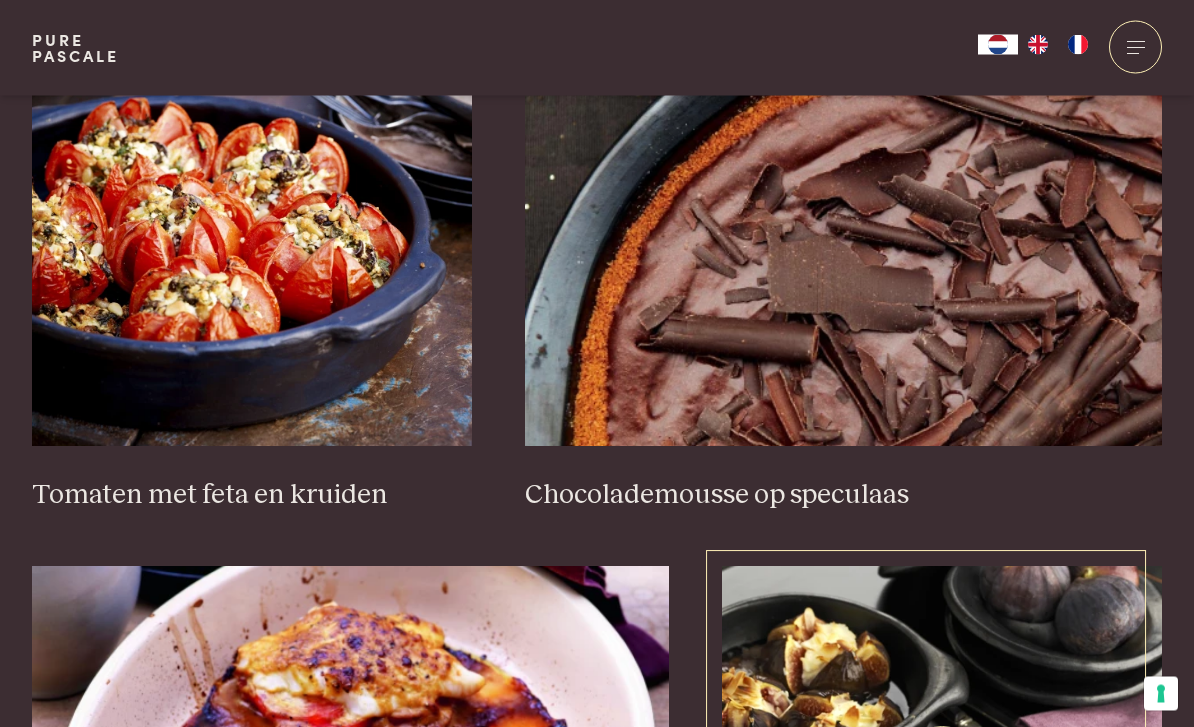 scroll, scrollTop: 2951, scrollLeft: 0, axis: vertical 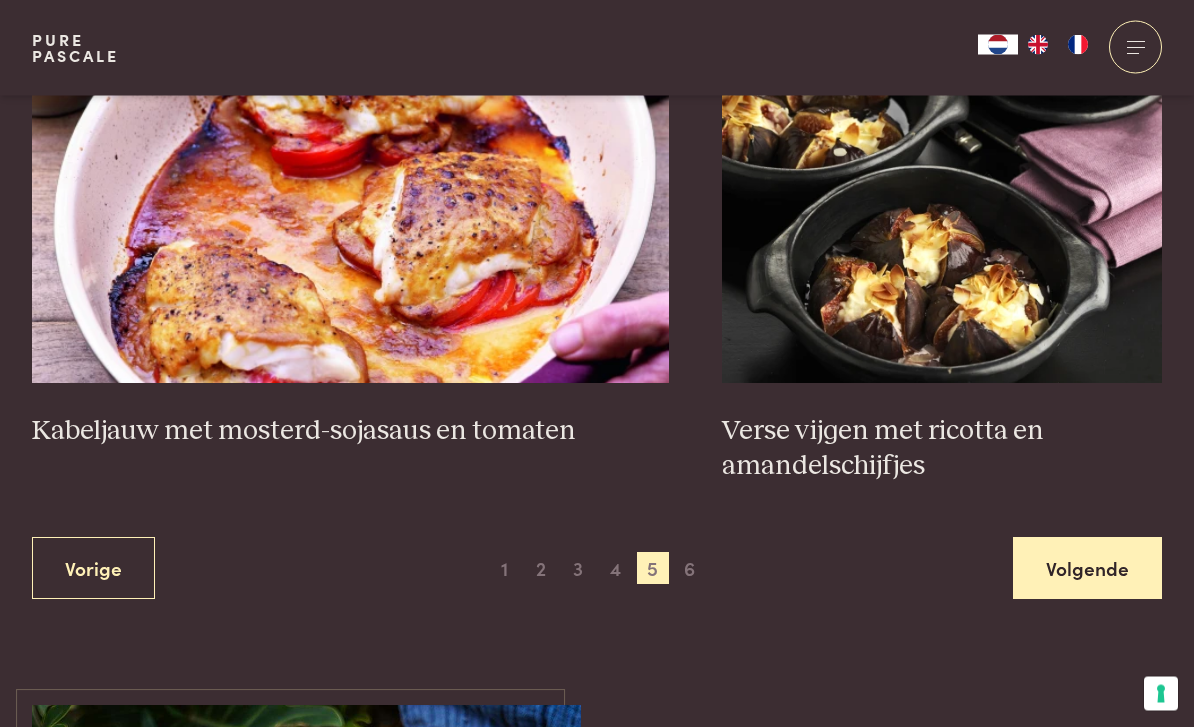 click on "Volgende" at bounding box center [1087, 569] 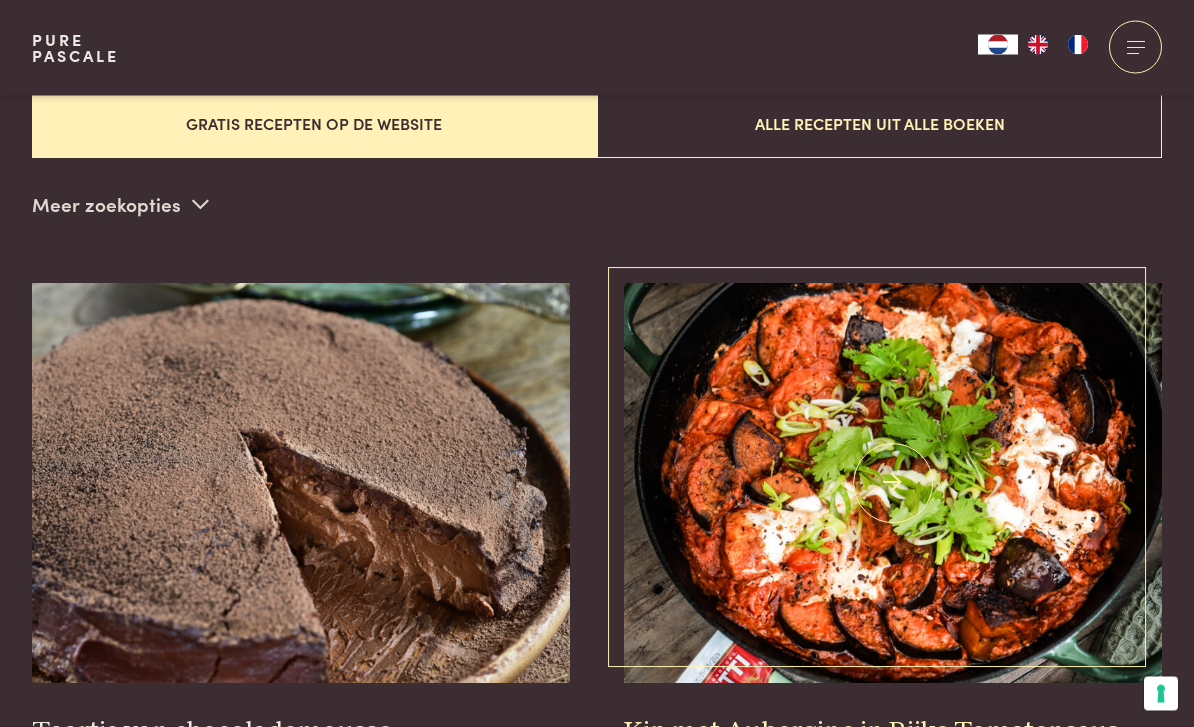 scroll, scrollTop: 628, scrollLeft: 0, axis: vertical 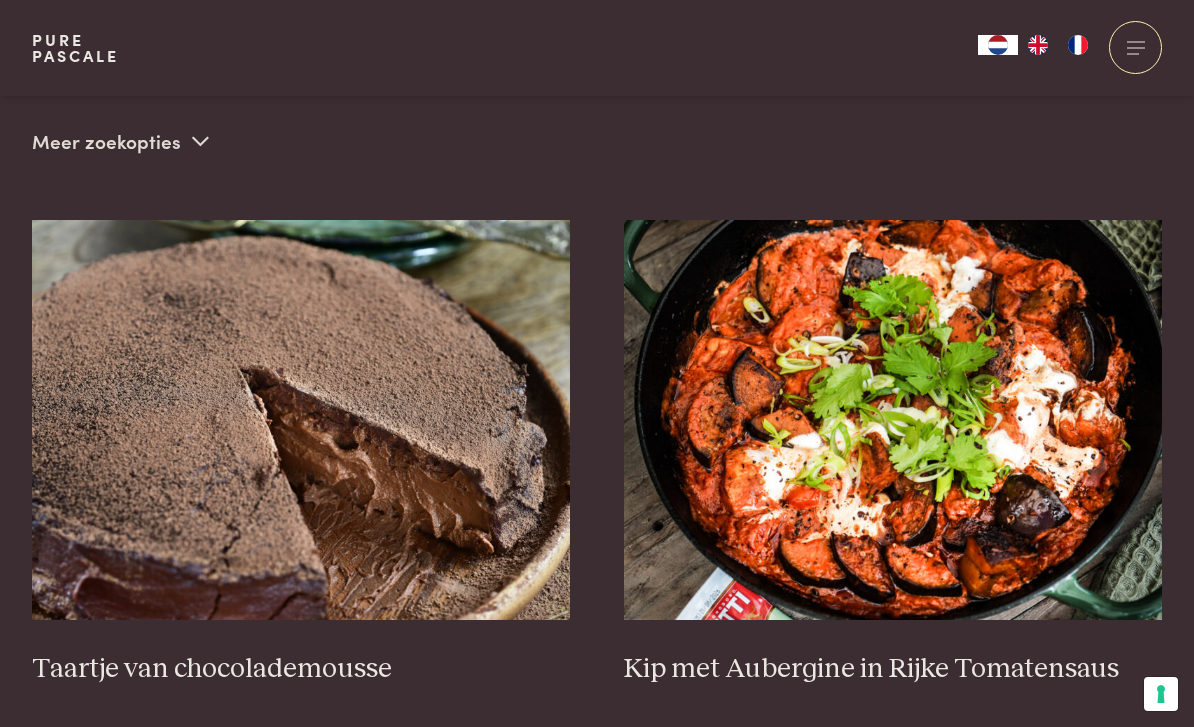 click on "Taartje van chocolademousse       Kip met Aubergine in Rijke Tomatensaus    Vorige
1
2
3
4
5
6
Volgende" at bounding box center [597, 511] 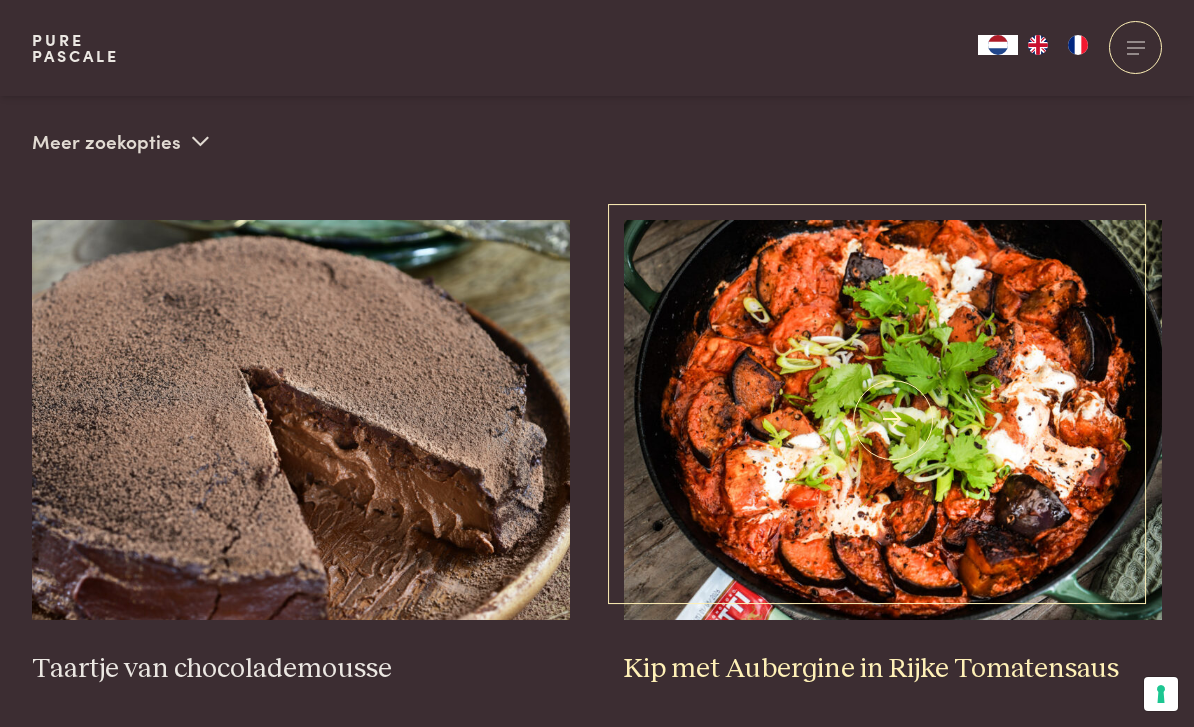 click on "Kip met Aubergine in Rijke Tomatensaus" at bounding box center [893, 669] 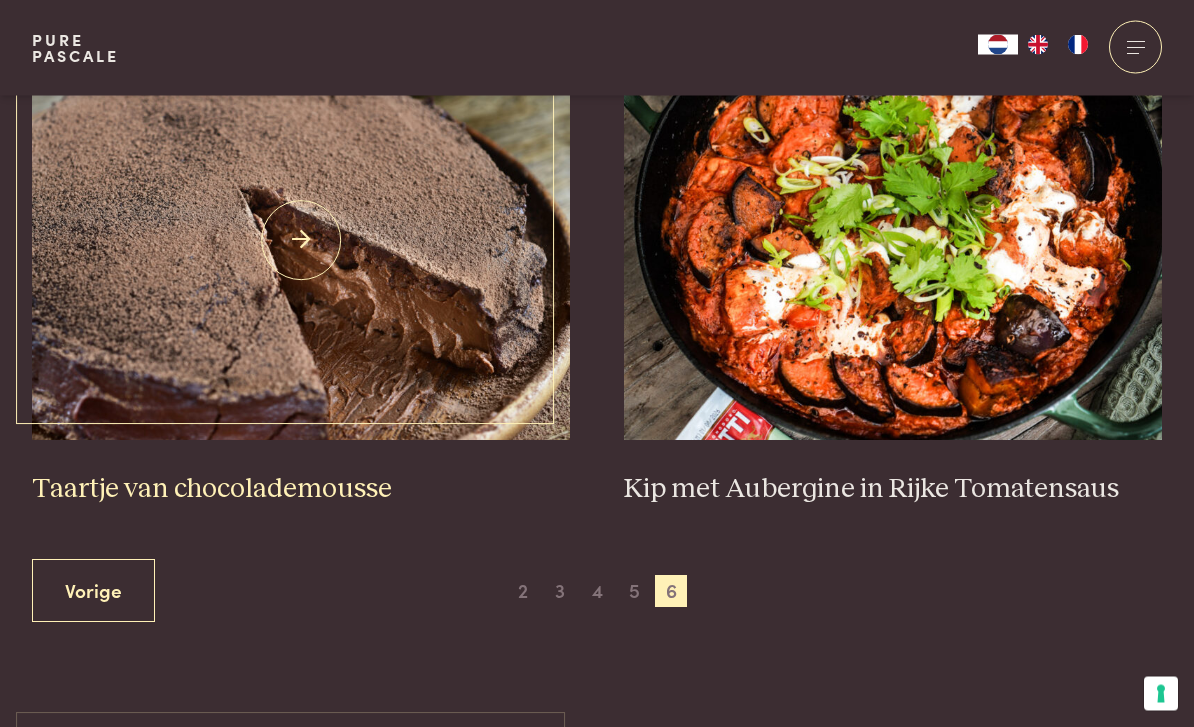 scroll, scrollTop: 808, scrollLeft: 0, axis: vertical 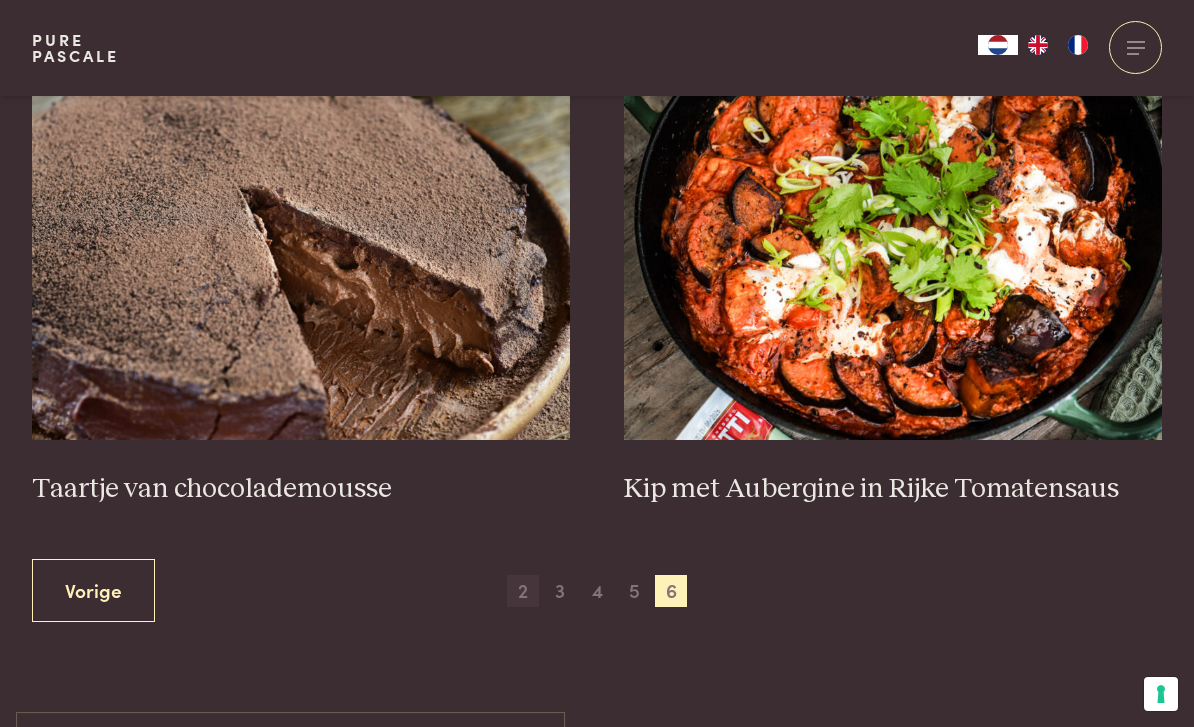 click on "2" at bounding box center [523, 591] 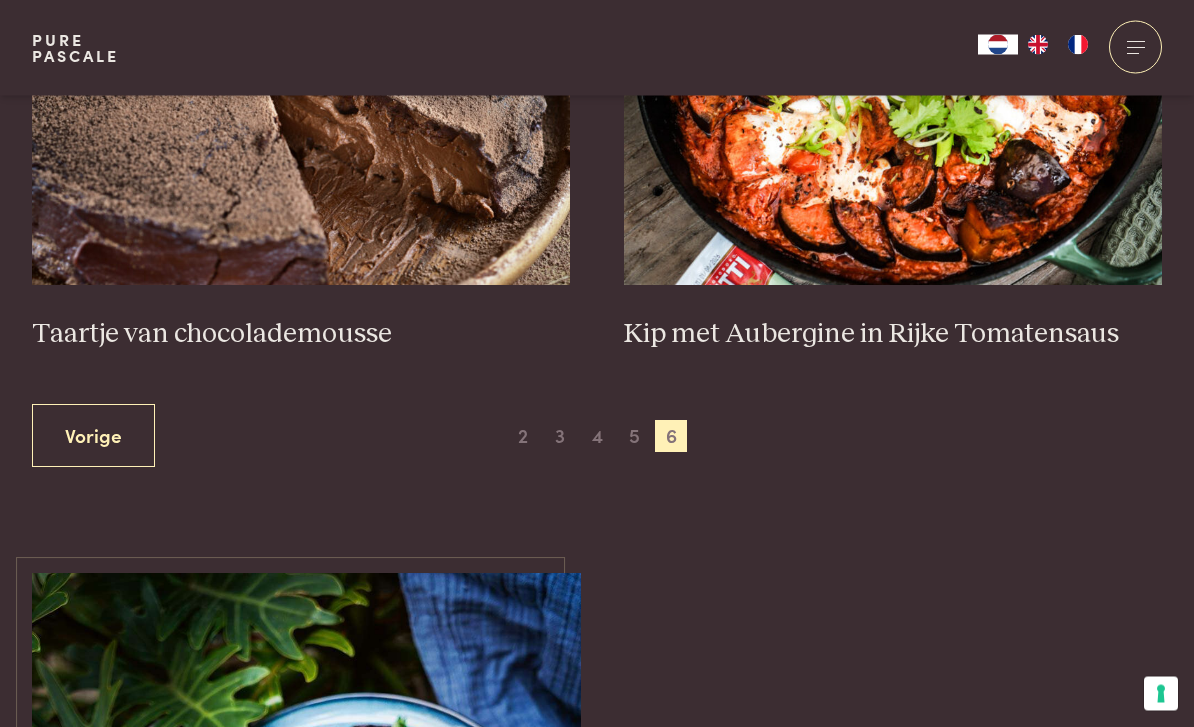 scroll, scrollTop: 1029, scrollLeft: 0, axis: vertical 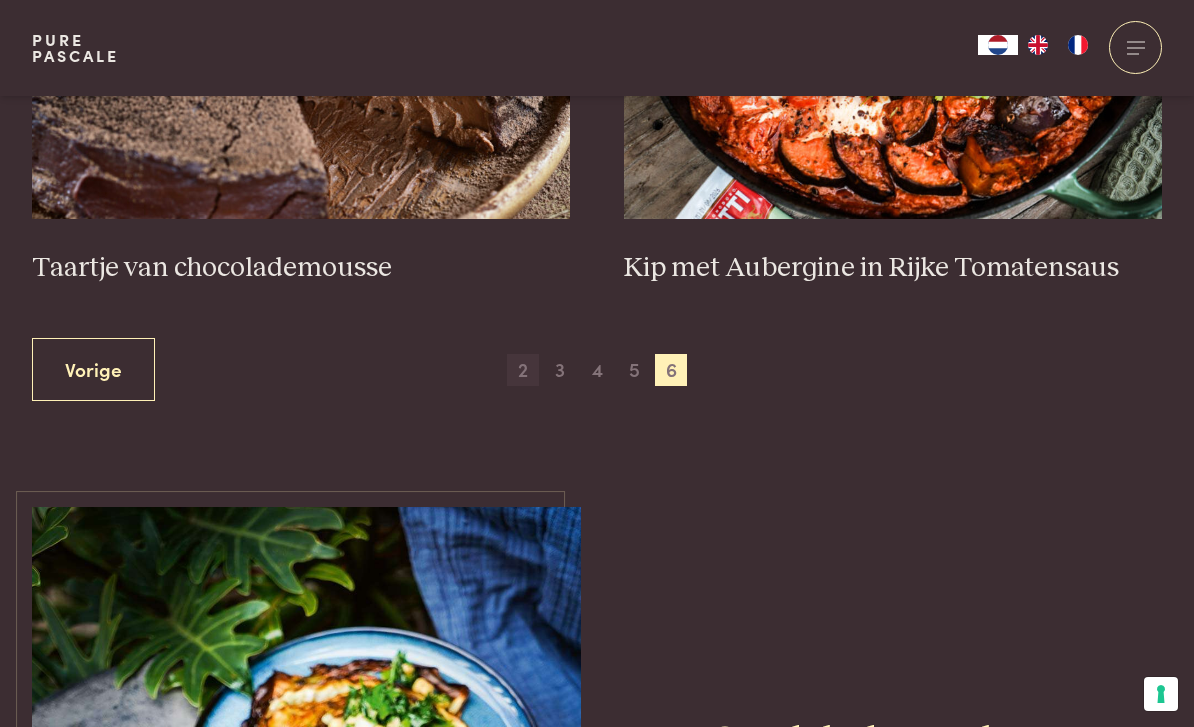 click on "2" at bounding box center [523, 370] 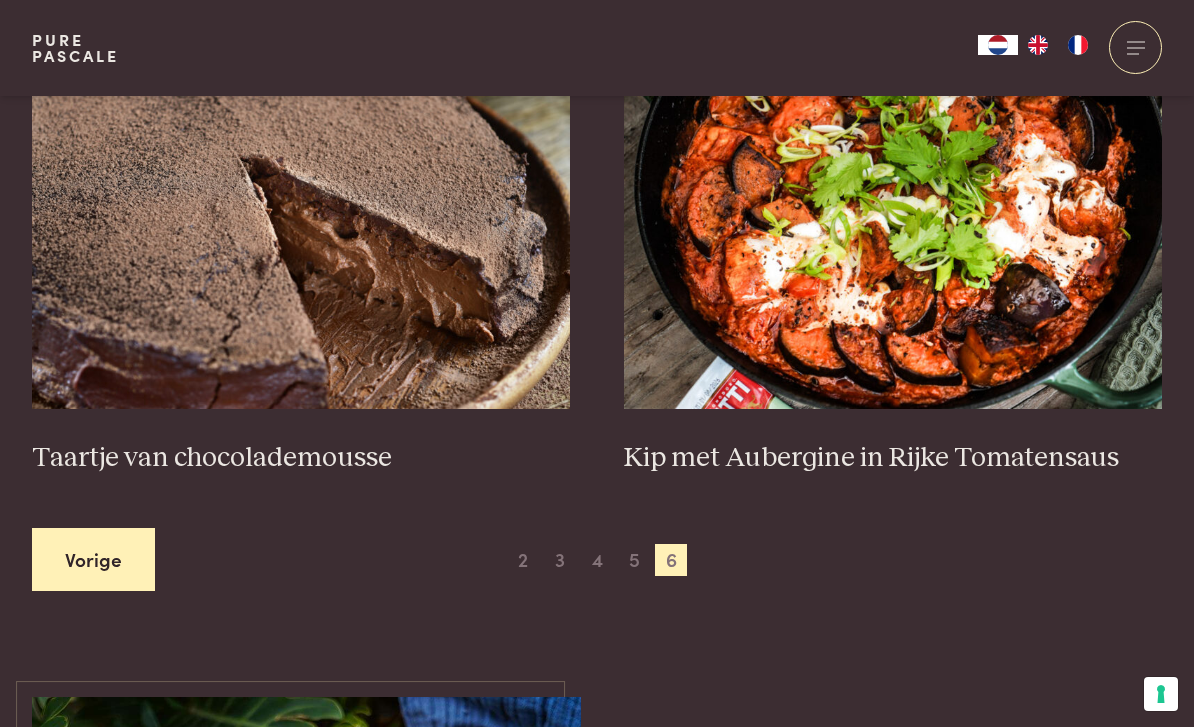click on "Vorige" at bounding box center [93, 559] 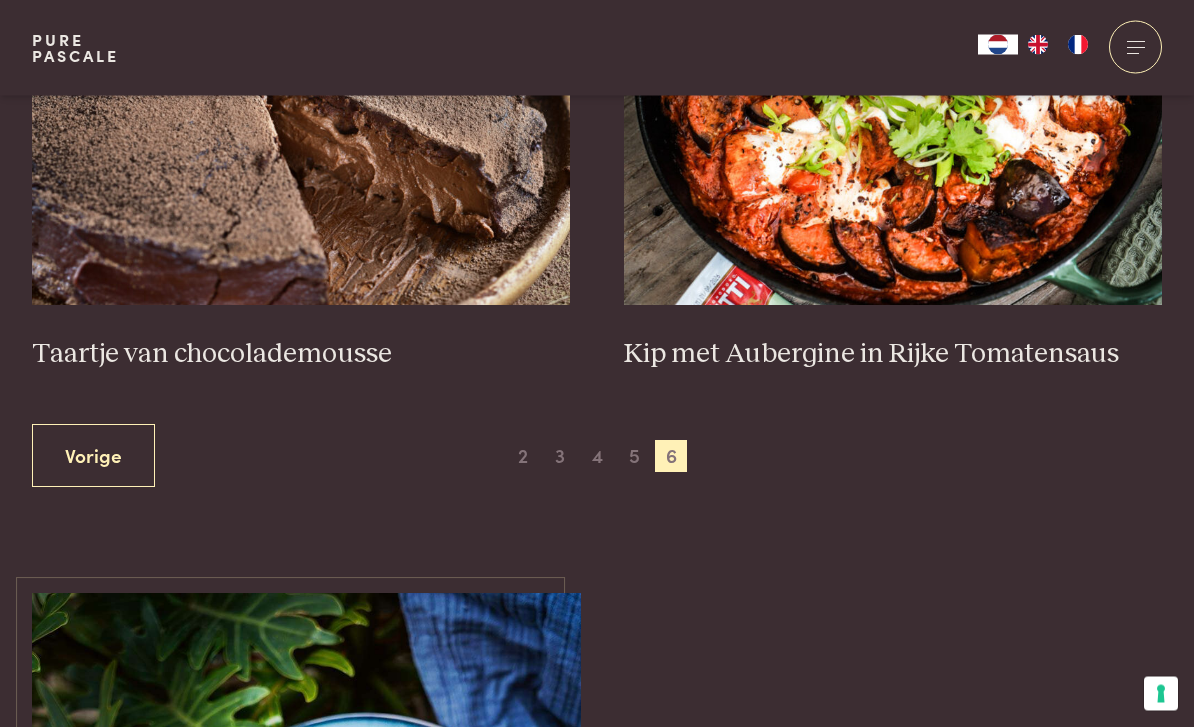scroll, scrollTop: 996, scrollLeft: 0, axis: vertical 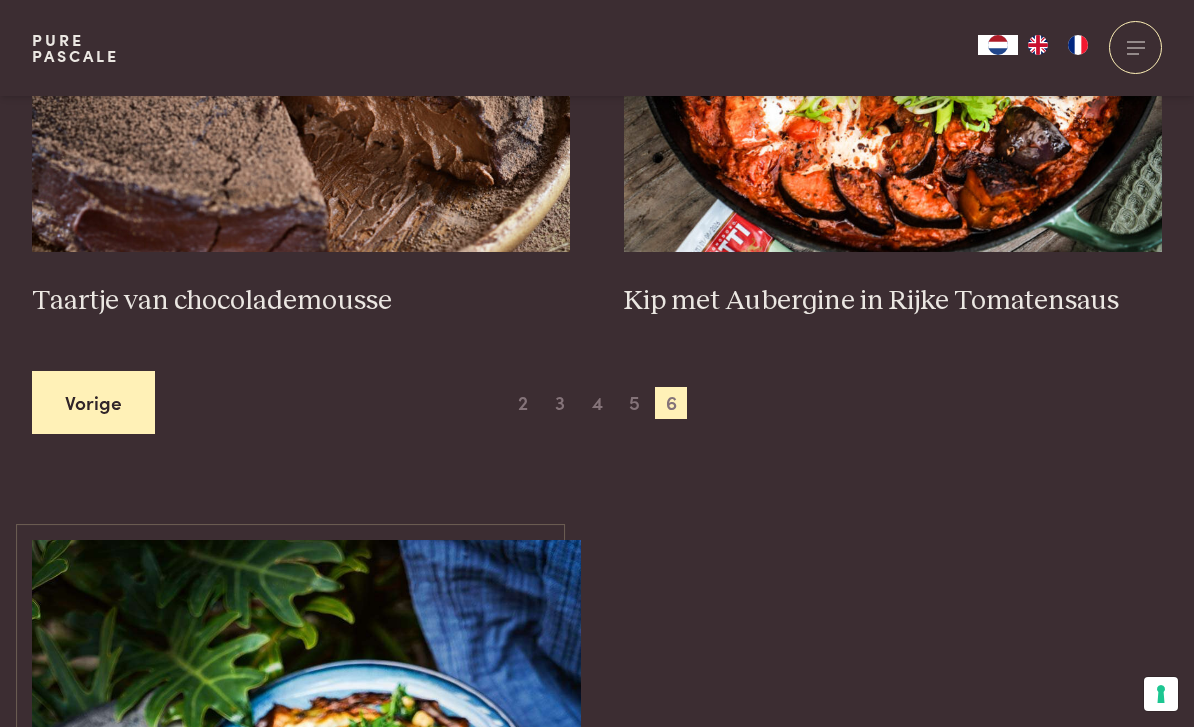 click on "Vorige" at bounding box center [93, 402] 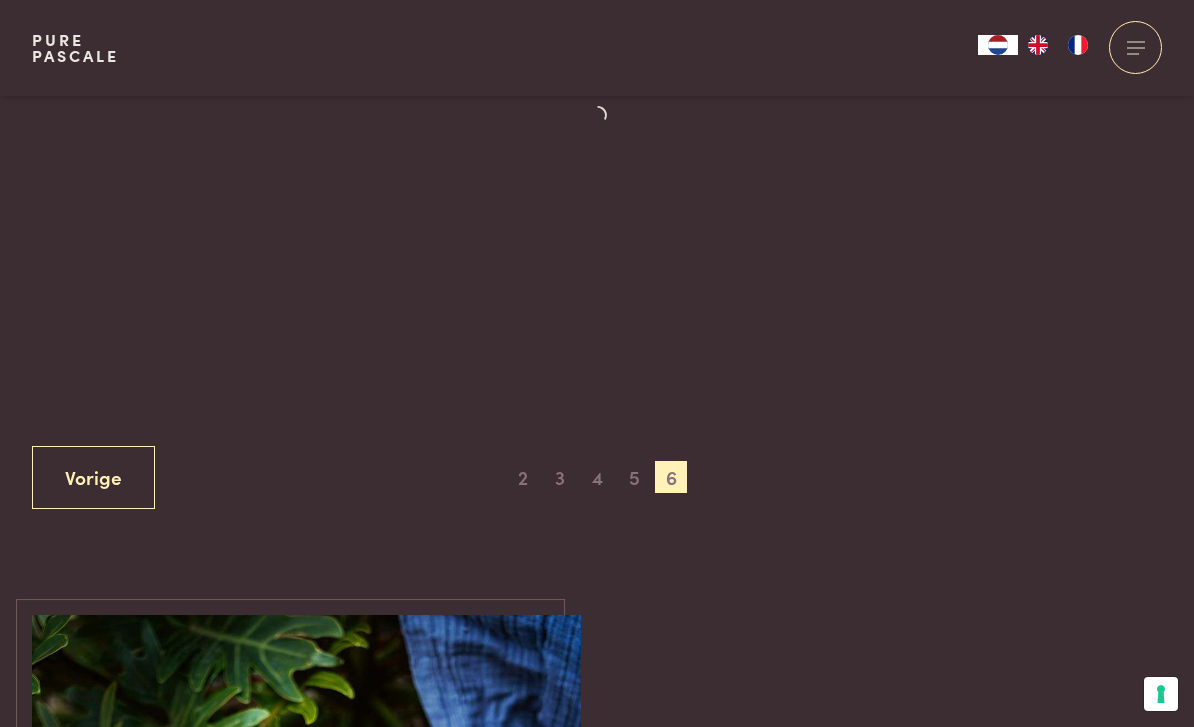 click on "Vorige
1
2
3
4
5
6
Volgende" at bounding box center (597, 205) 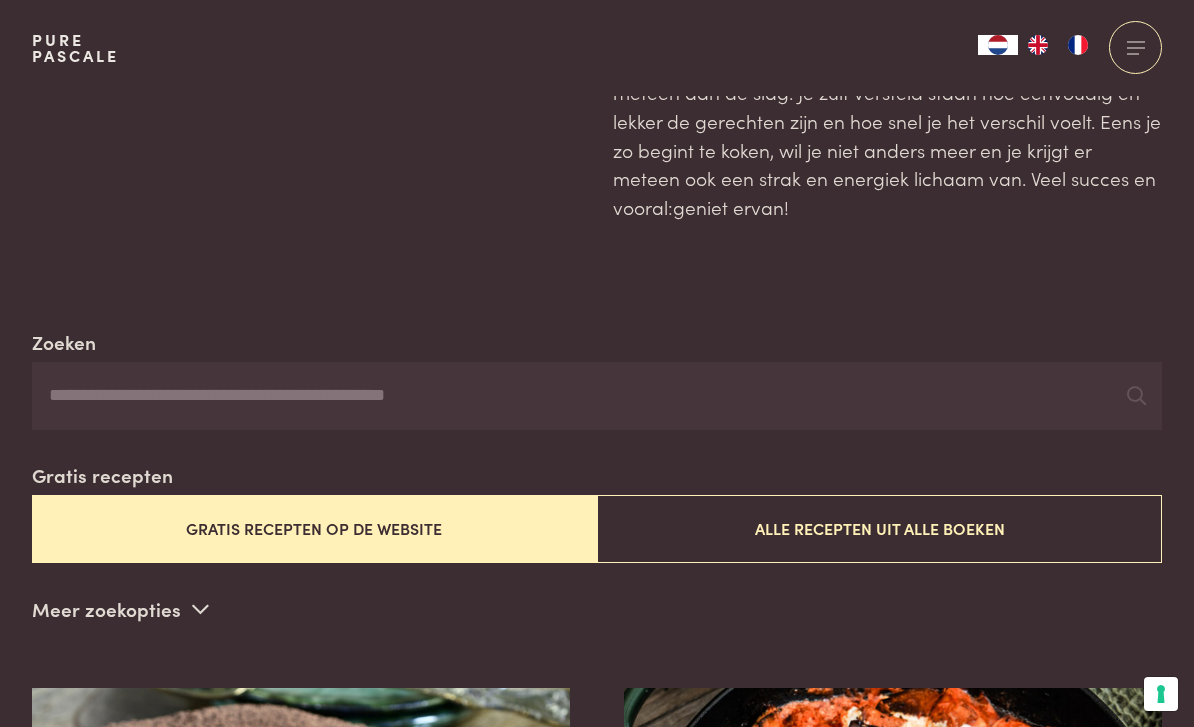 scroll, scrollTop: 0, scrollLeft: 0, axis: both 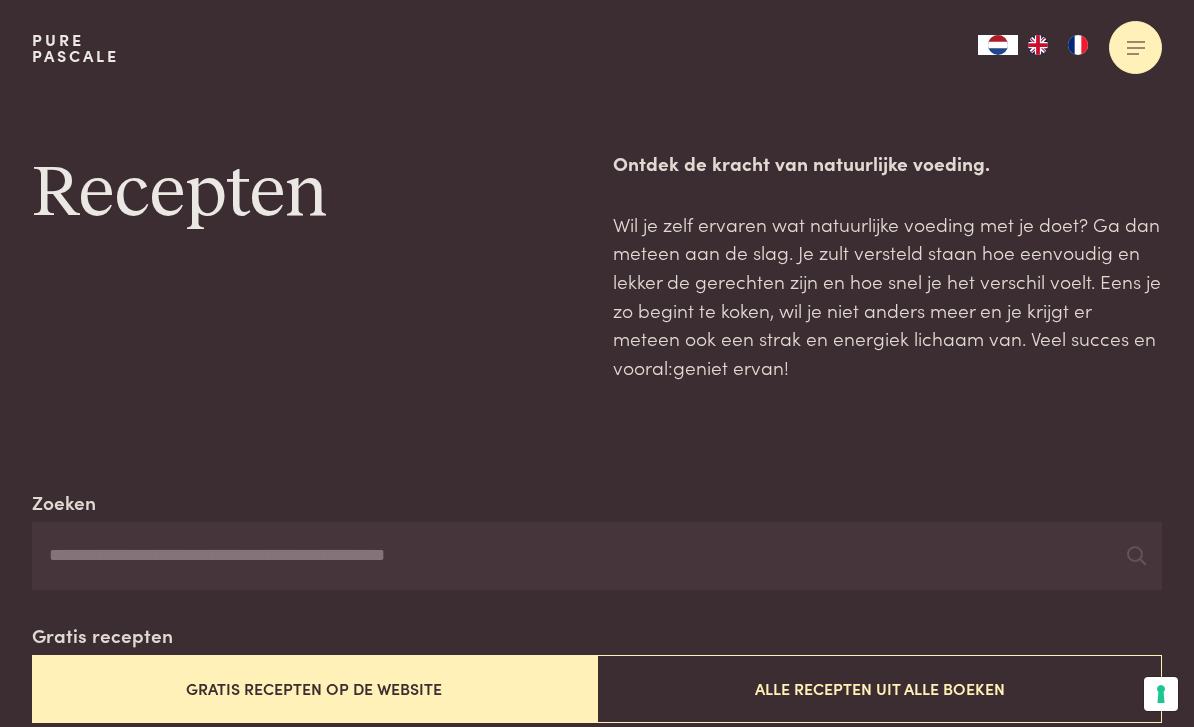 click at bounding box center [1135, 47] 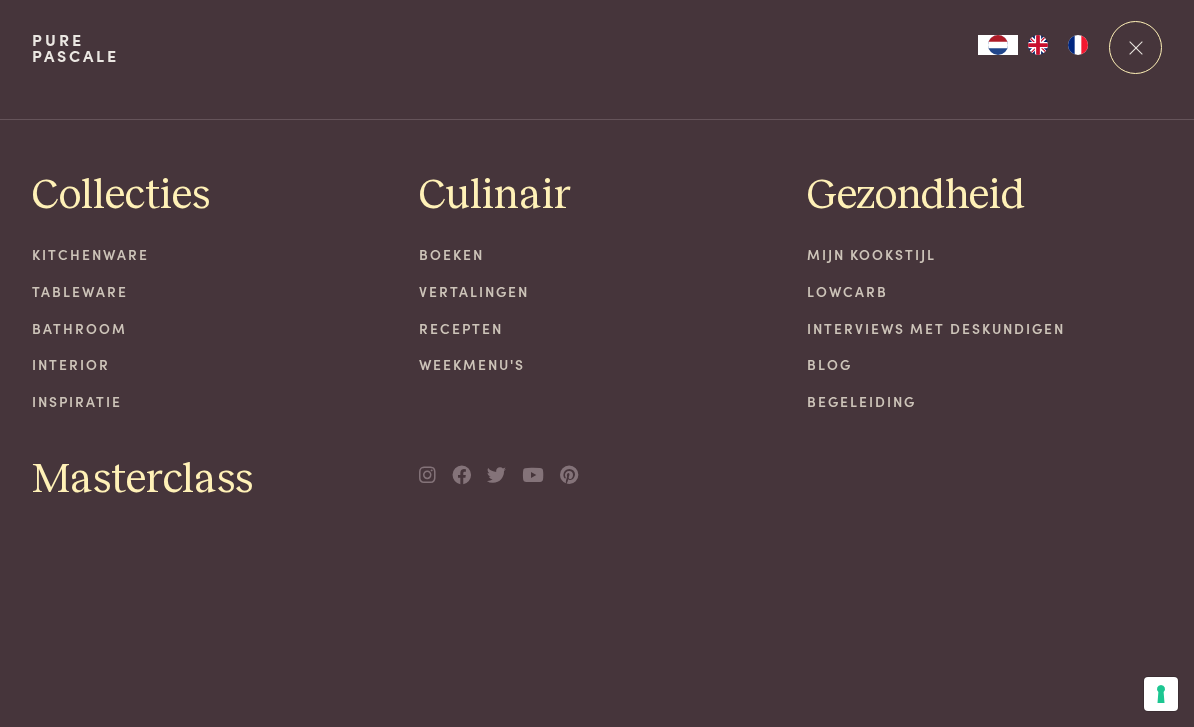 click on "Recepten" at bounding box center (597, 328) 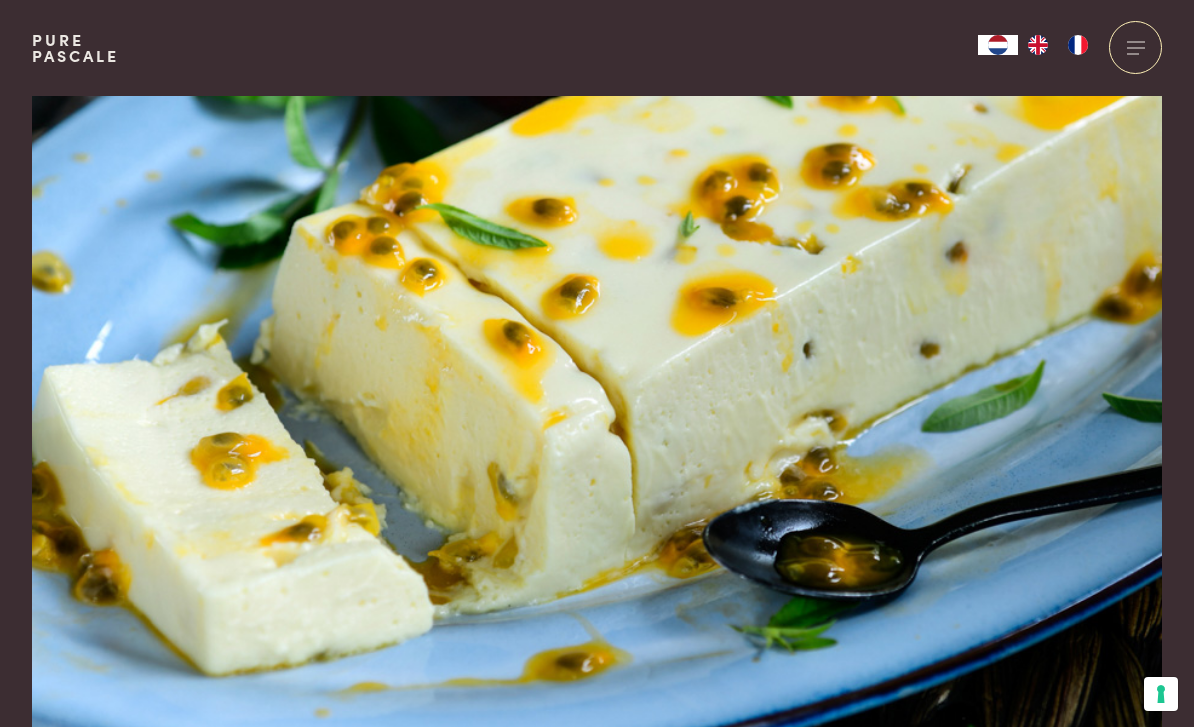 scroll, scrollTop: 0, scrollLeft: 0, axis: both 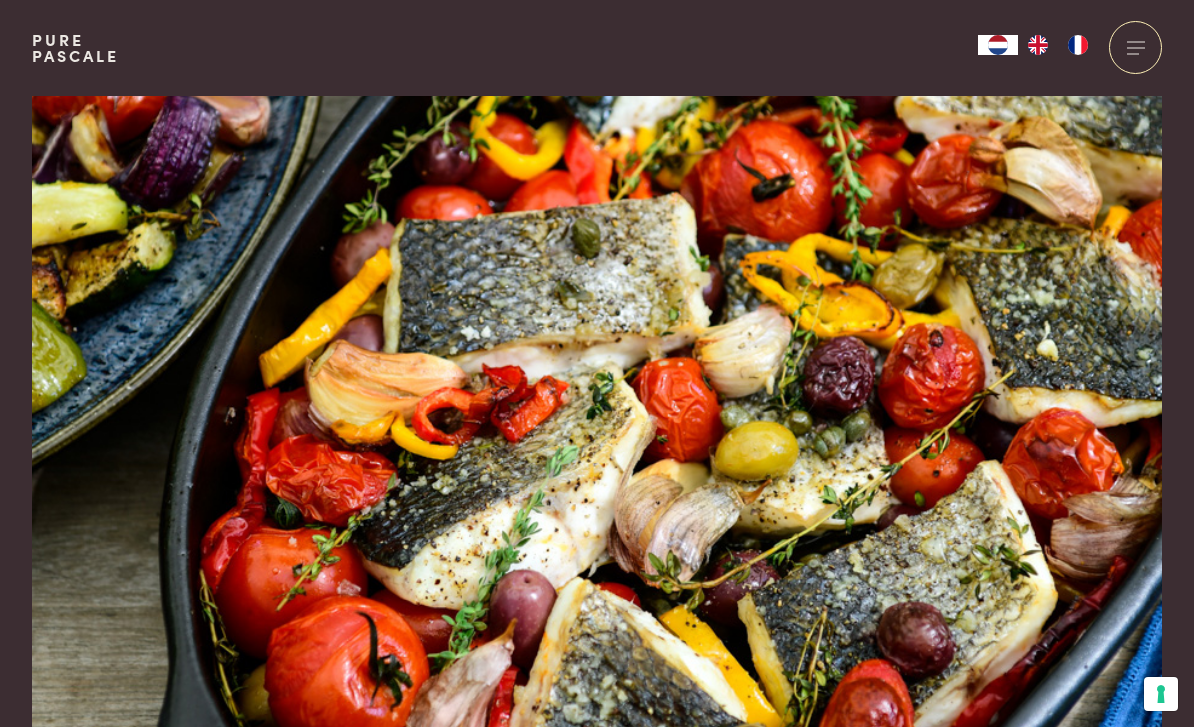 click at bounding box center (597, 435) 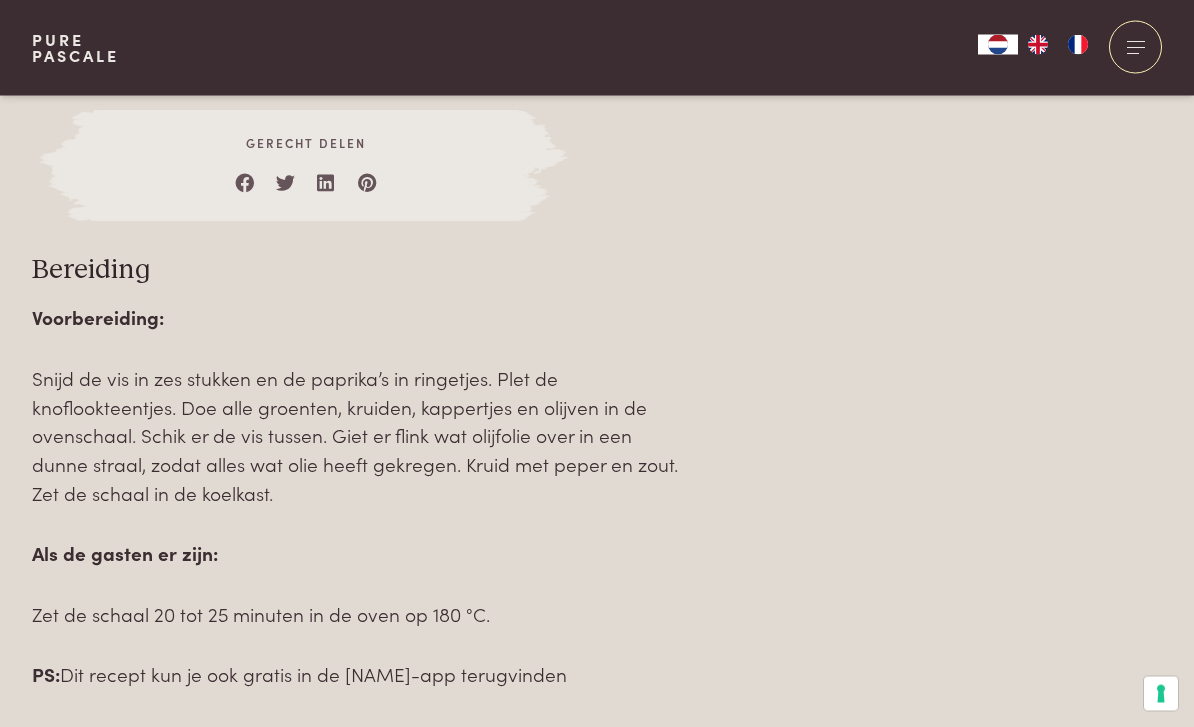 scroll, scrollTop: 2169, scrollLeft: 0, axis: vertical 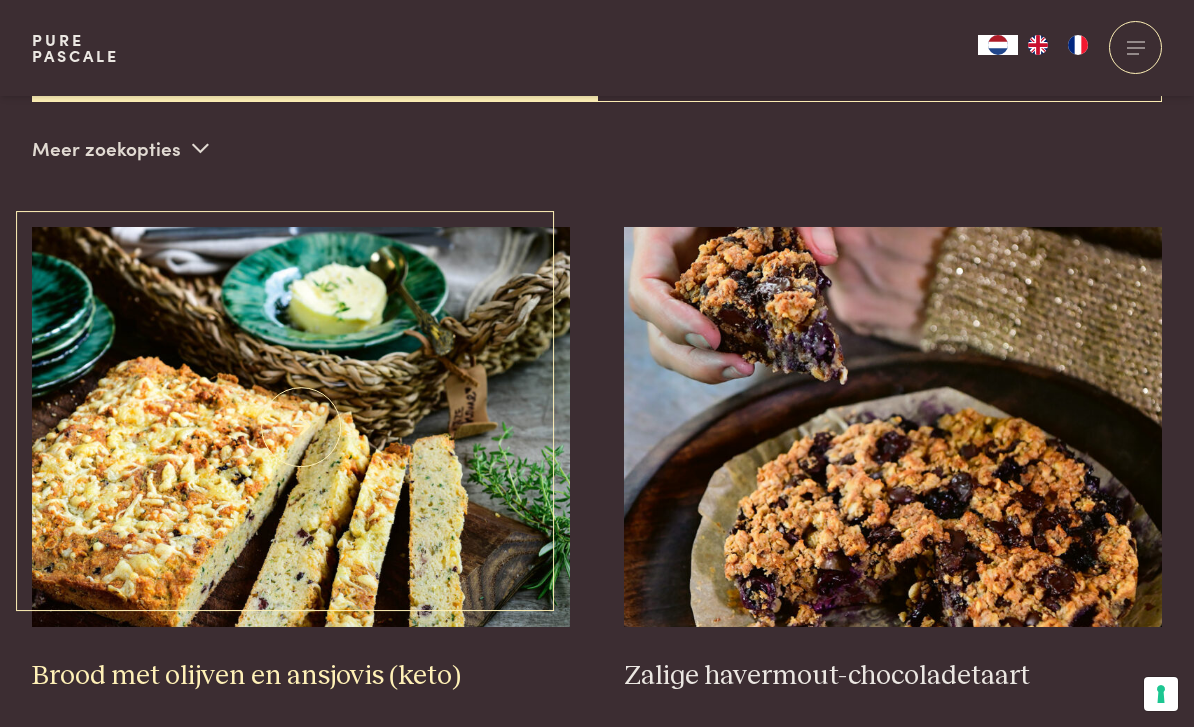 click at bounding box center (301, 427) 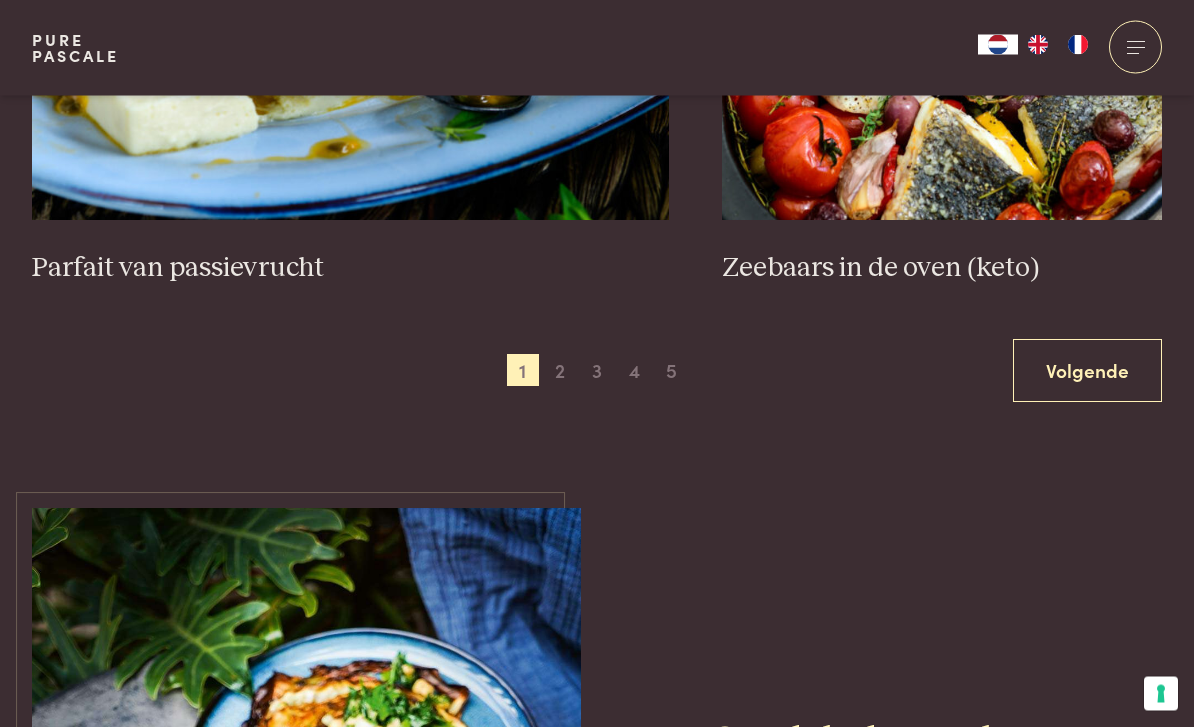 scroll, scrollTop: 3680, scrollLeft: 0, axis: vertical 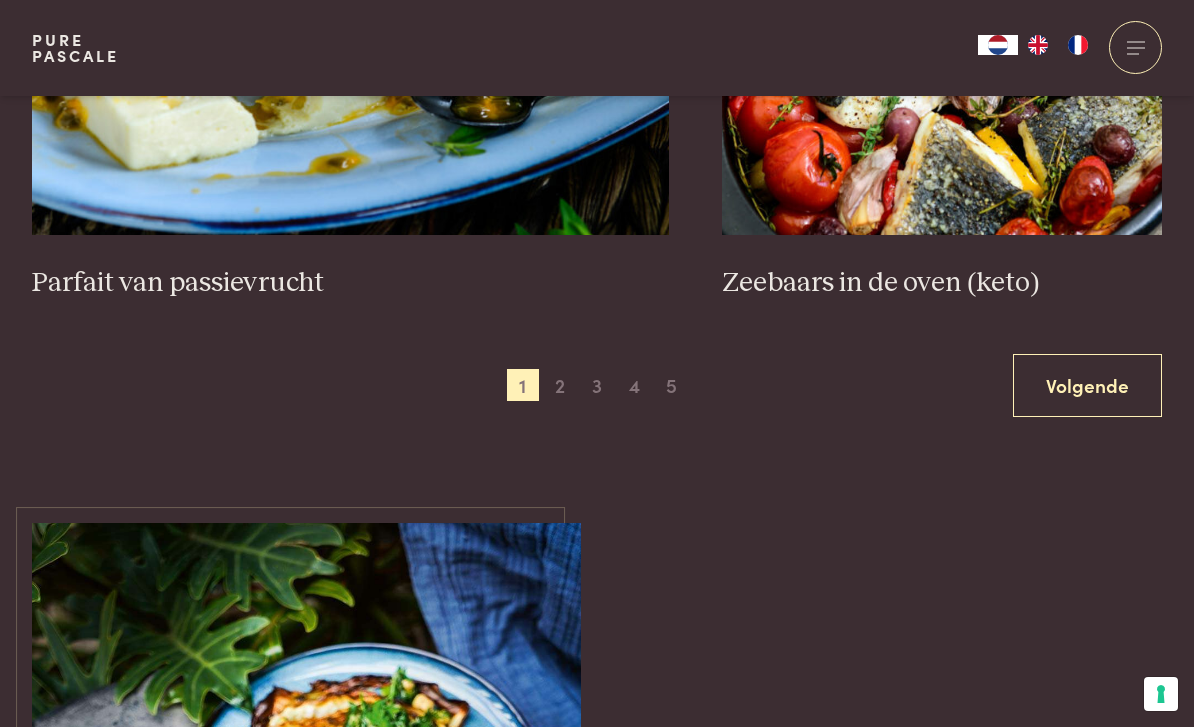 drag, startPoint x: 1080, startPoint y: 403, endPoint x: 1080, endPoint y: 420, distance: 17 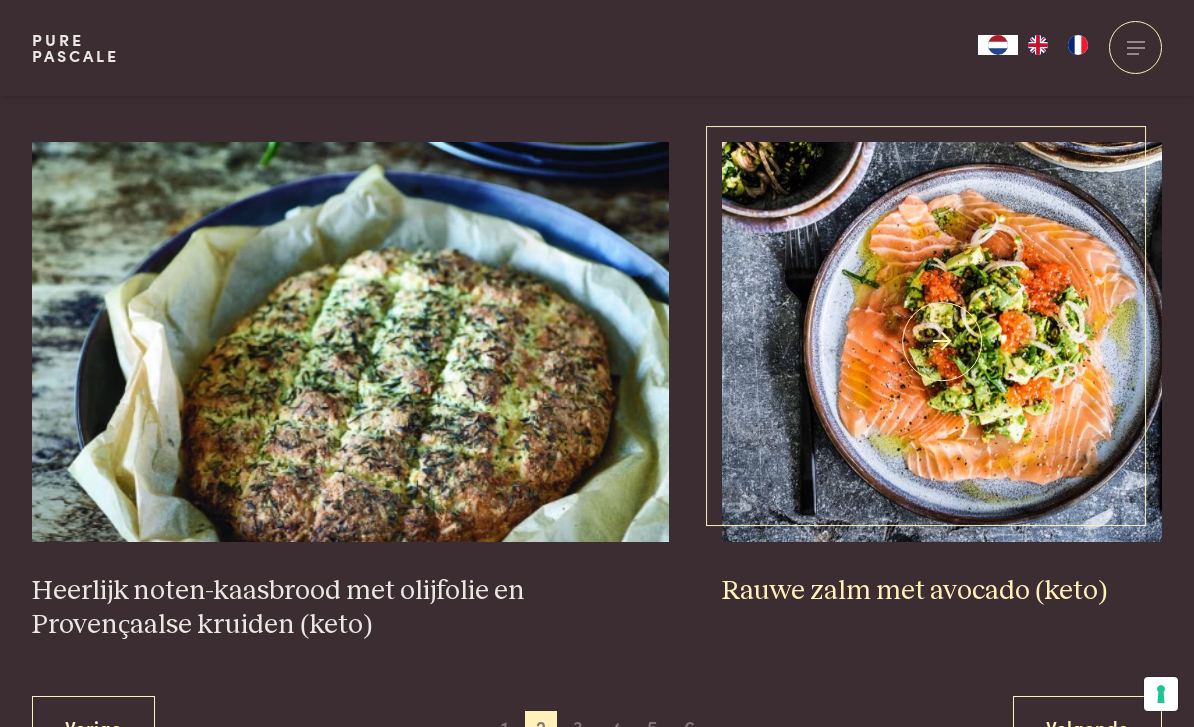scroll, scrollTop: 3448, scrollLeft: 0, axis: vertical 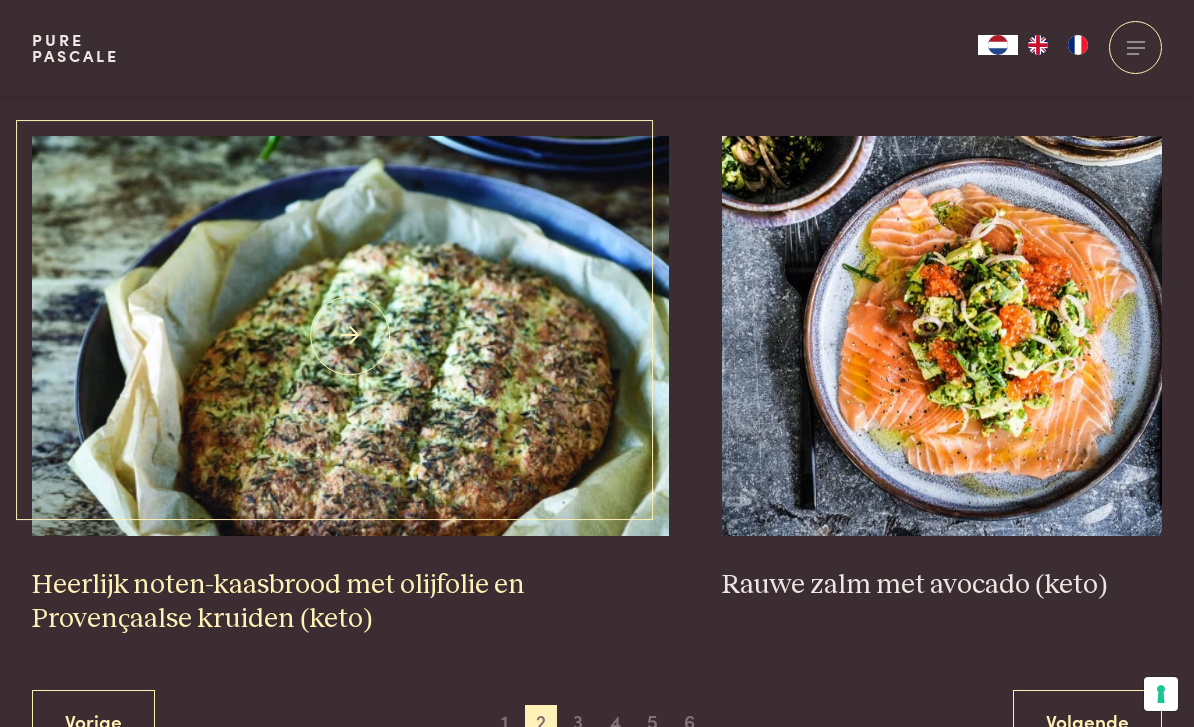 click on "Heerlijk noten-kaasbrood met olijfolie en Provençaalse kruiden (keto)" at bounding box center [350, 602] 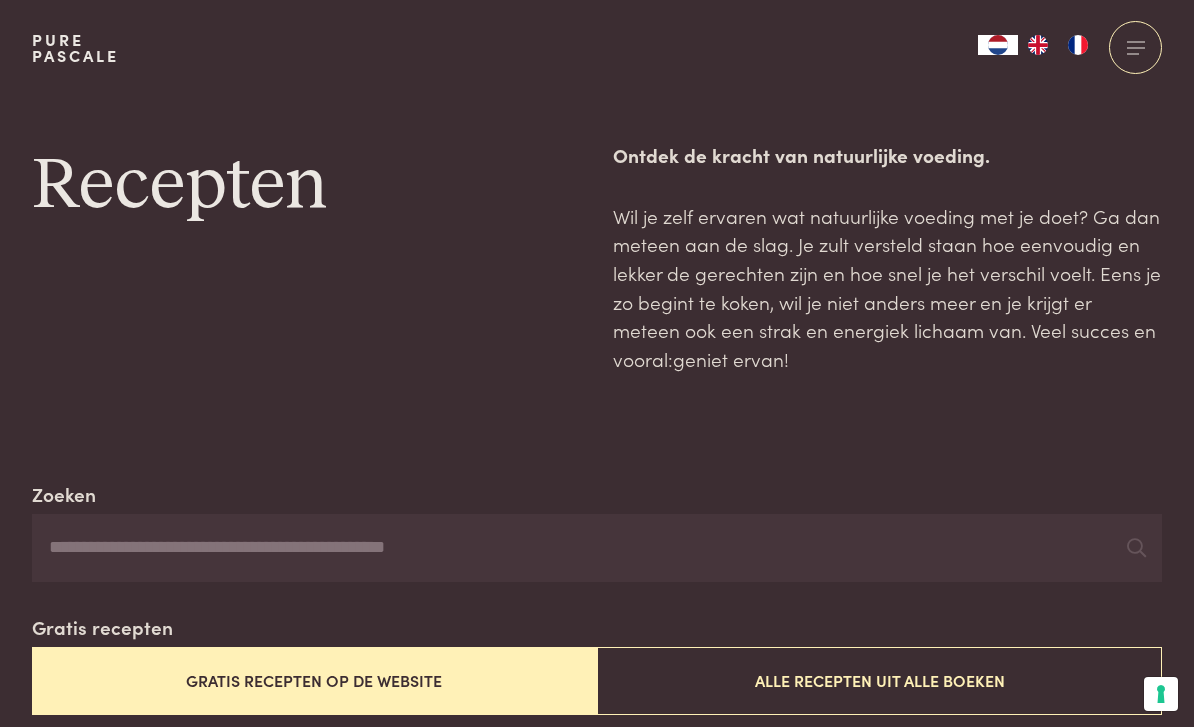 scroll, scrollTop: 0, scrollLeft: 0, axis: both 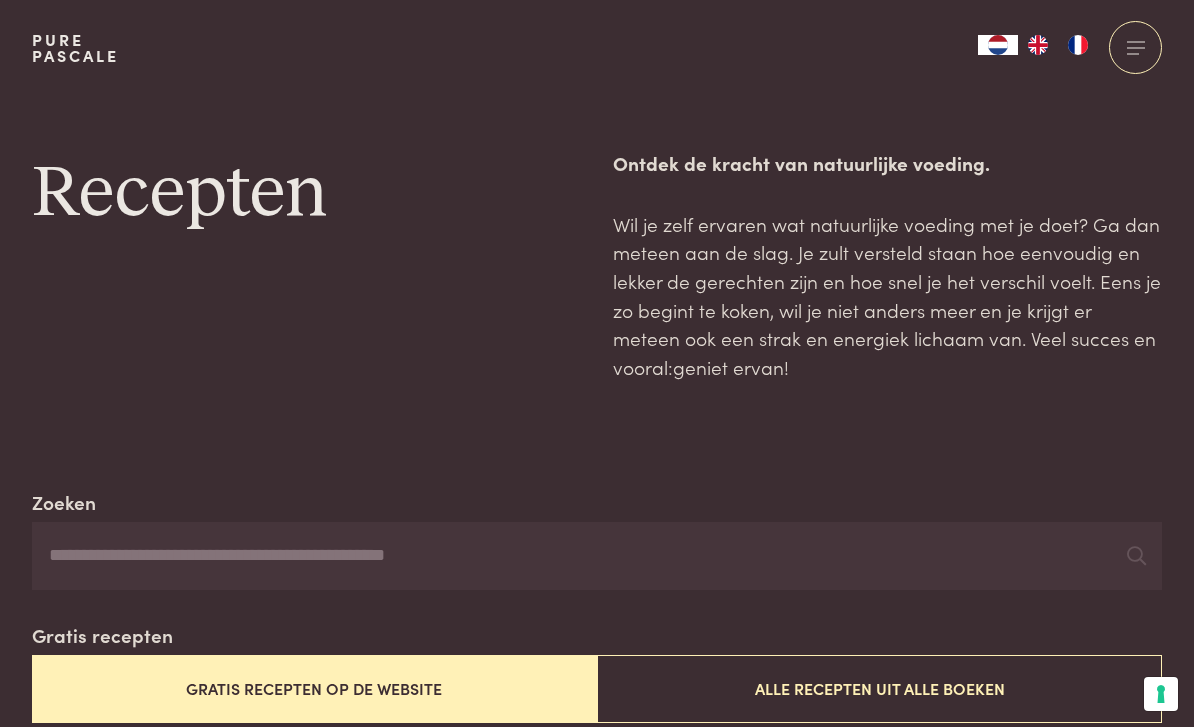 click on "Pure
[NAME]
Collecties
Kitchenware   Tableware   Bathroom   Interior   Inspiratie   Alles van Collecties     Collecties
Culinair
Boeken   Vertalingen   Recepten   Weekmenu's   Alles van Culinair     Culinair
Gezondheid
Mijn kookstijl   Lowcarb   Interviews met deskundigen   Blog   Begeleiding   Alles van Gezondheid     Gezondheid
Masterclass" at bounding box center [597, 48] 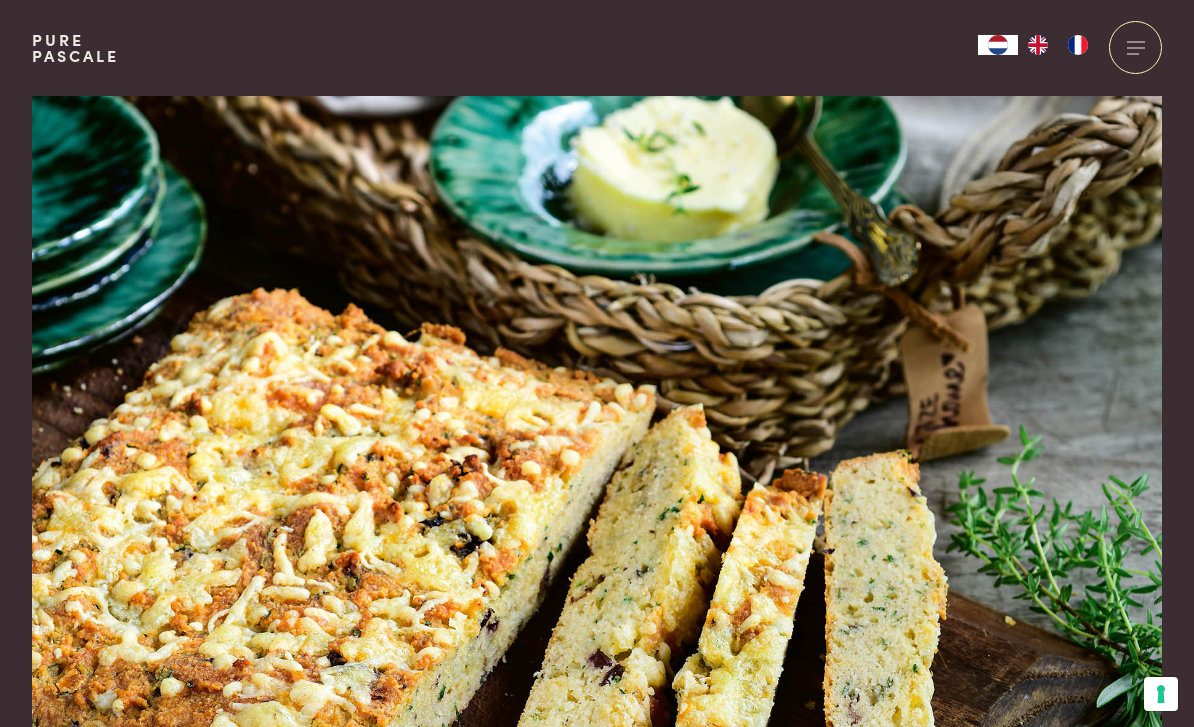 scroll, scrollTop: 0, scrollLeft: 0, axis: both 